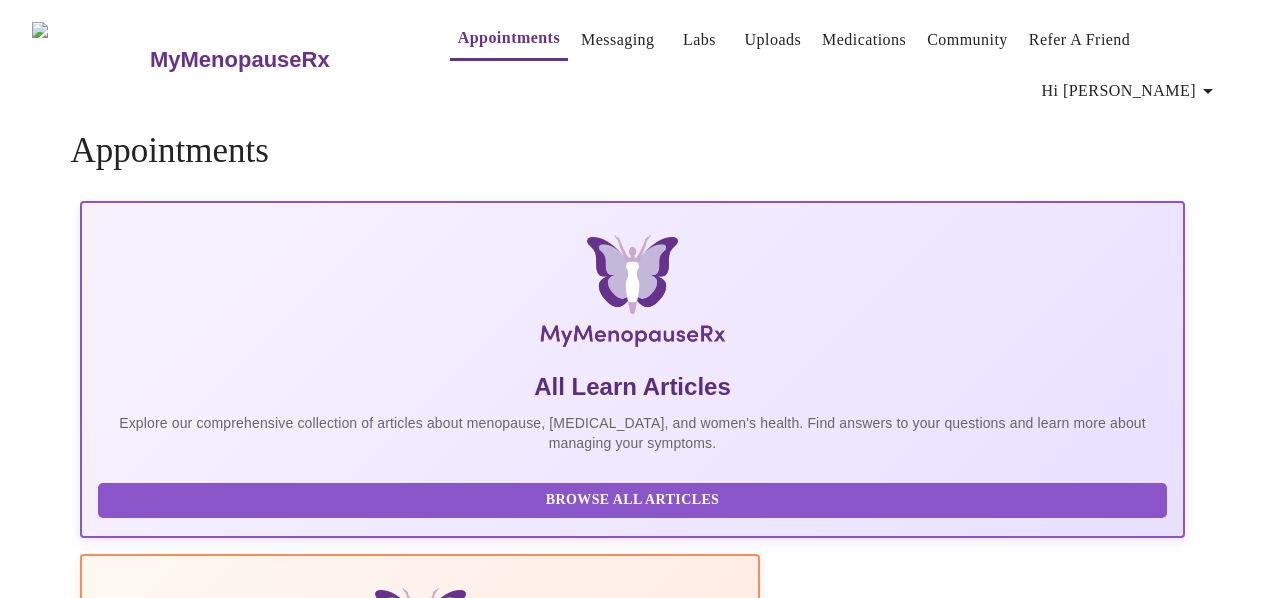 scroll, scrollTop: 0, scrollLeft: 0, axis: both 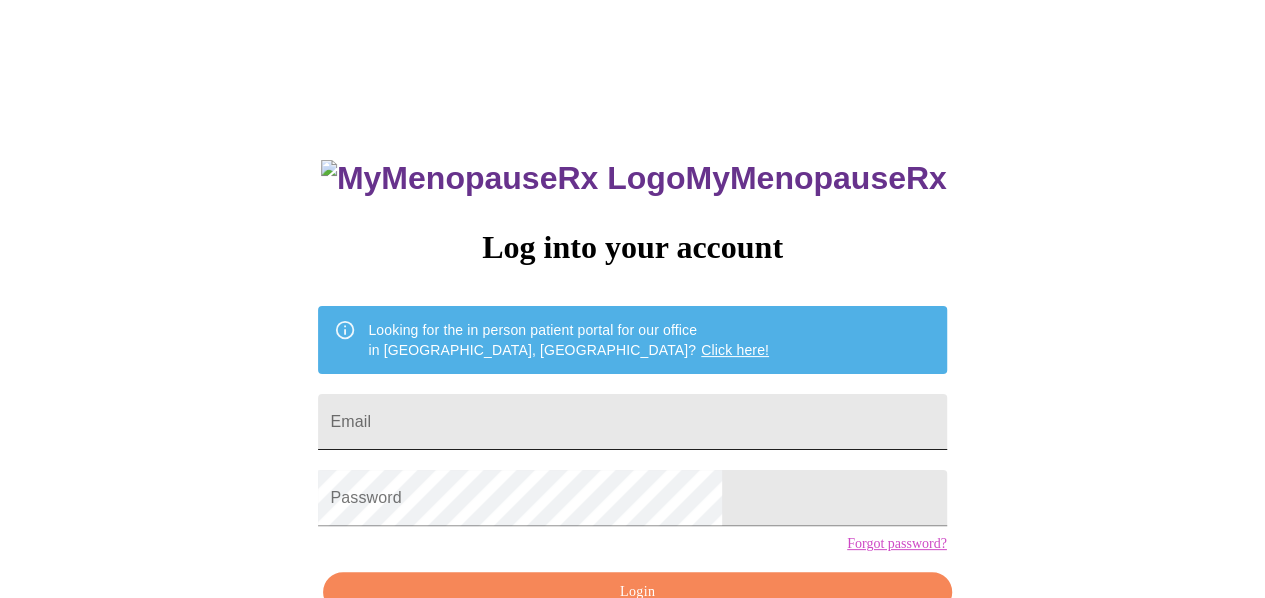 click on "Email" at bounding box center (632, 422) 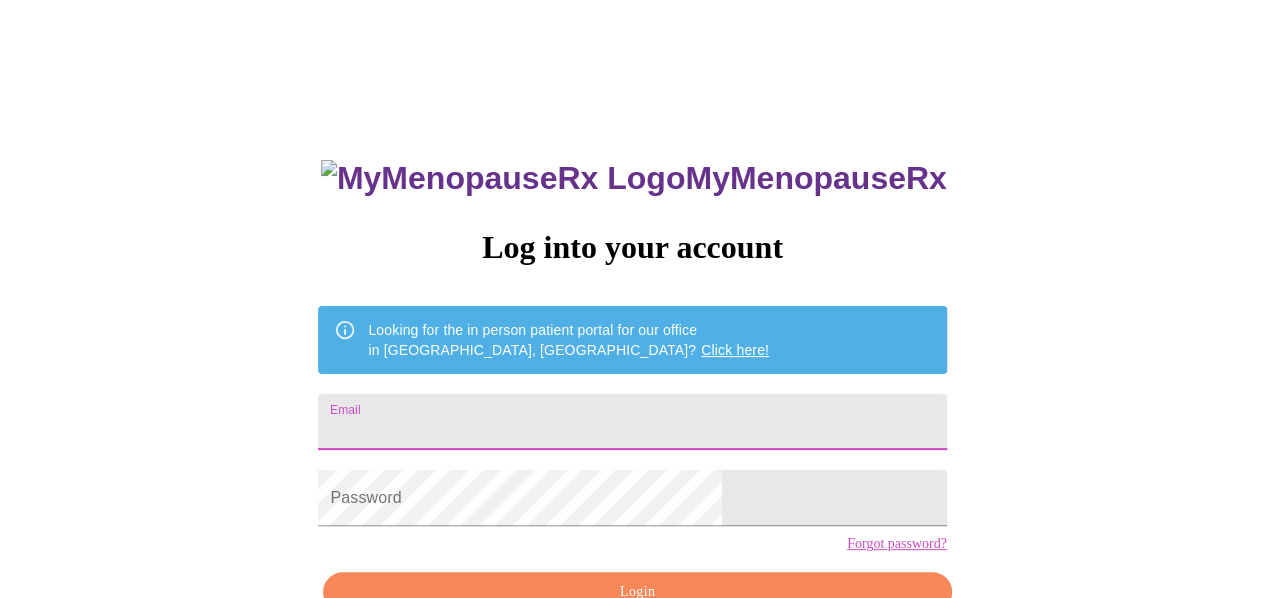 type on "[EMAIL_ADDRESS][DOMAIN_NAME]" 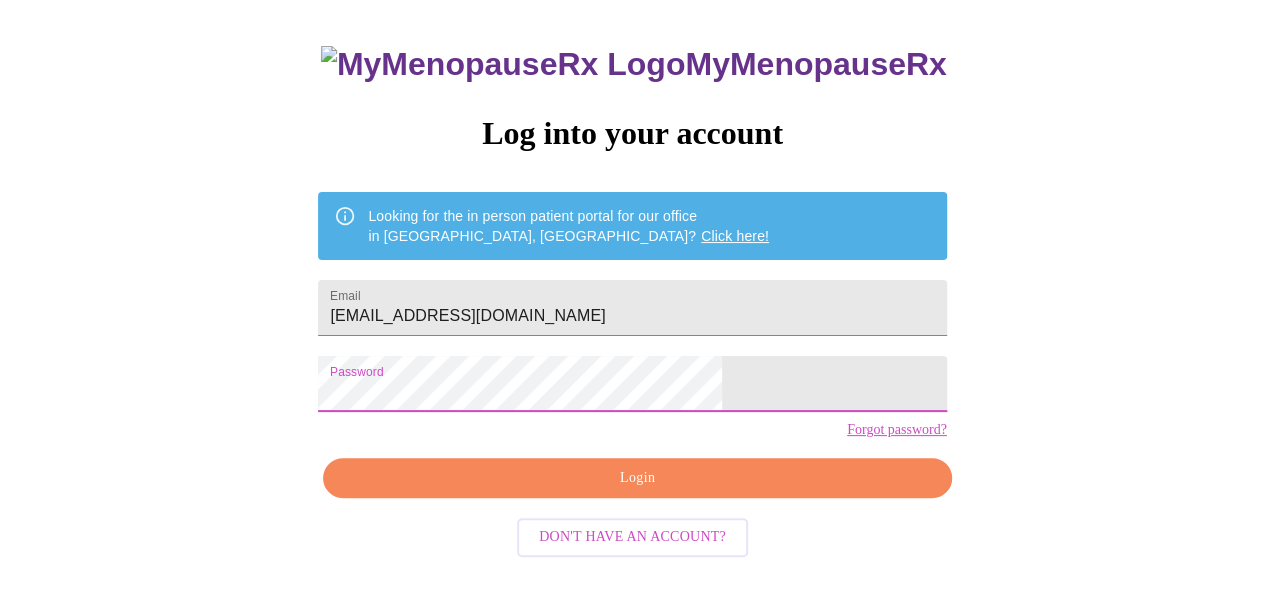 scroll, scrollTop: 116, scrollLeft: 0, axis: vertical 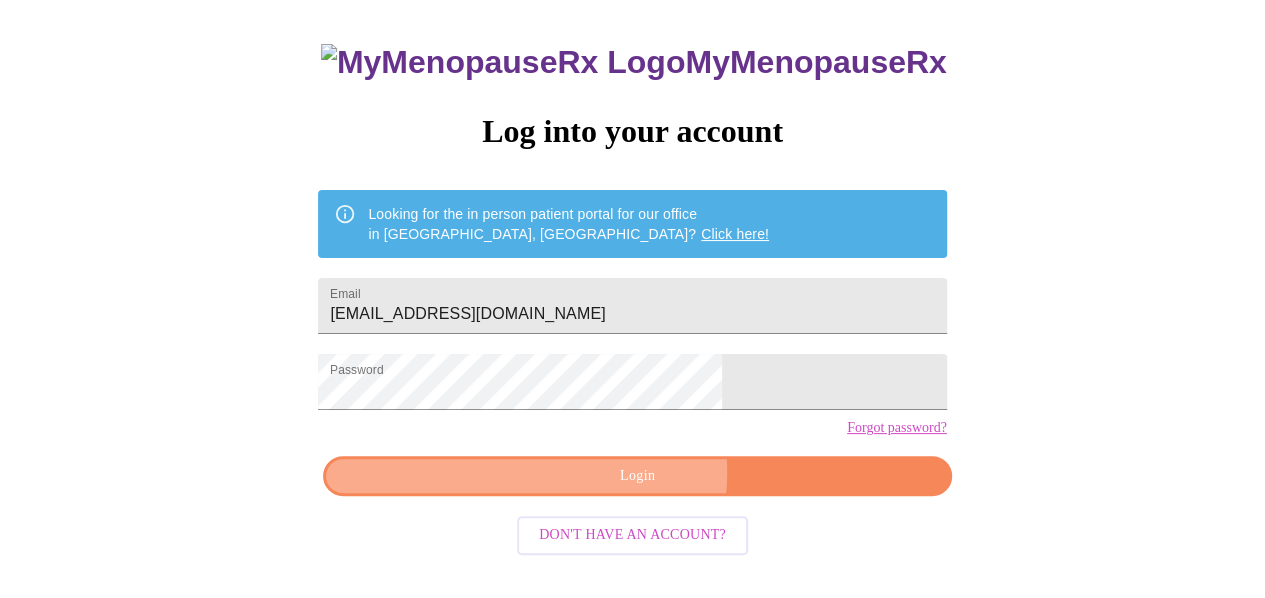 click on "Login" at bounding box center [637, 476] 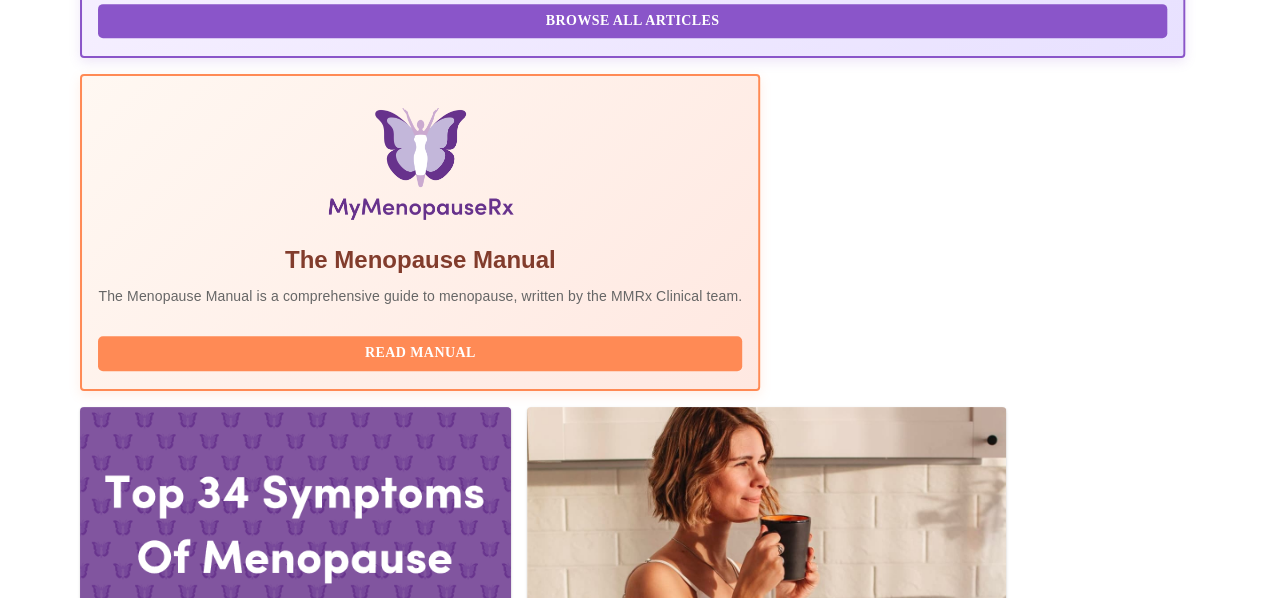 scroll, scrollTop: 700, scrollLeft: 0, axis: vertical 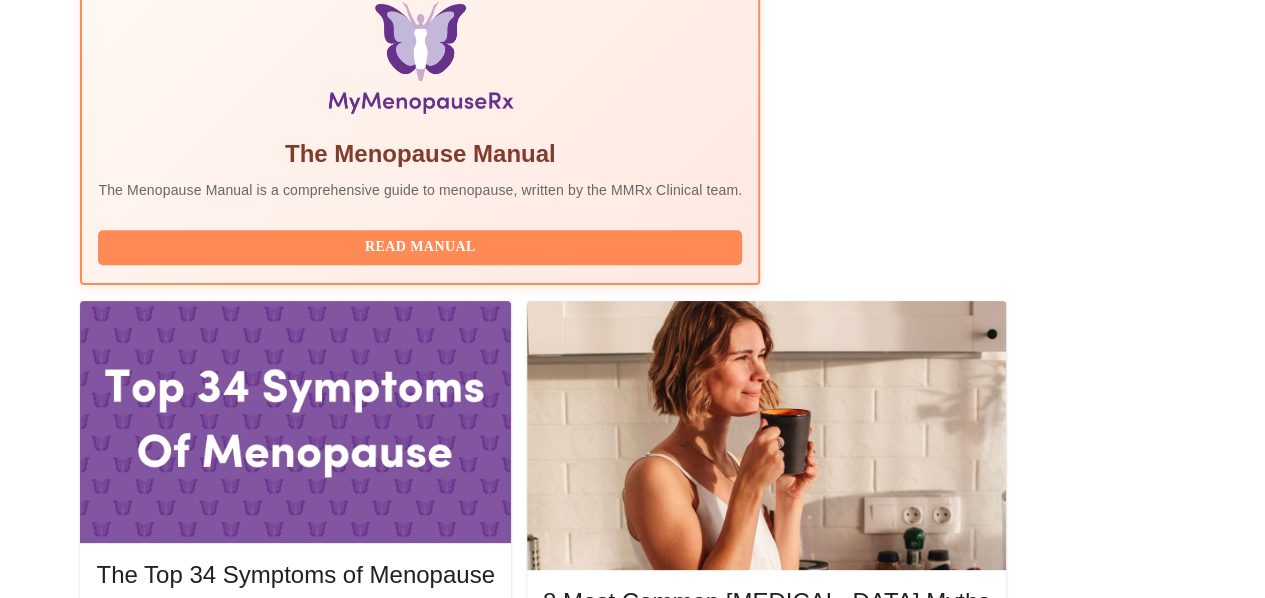 click on "Complete Pre-Assessment" at bounding box center [1049, 1880] 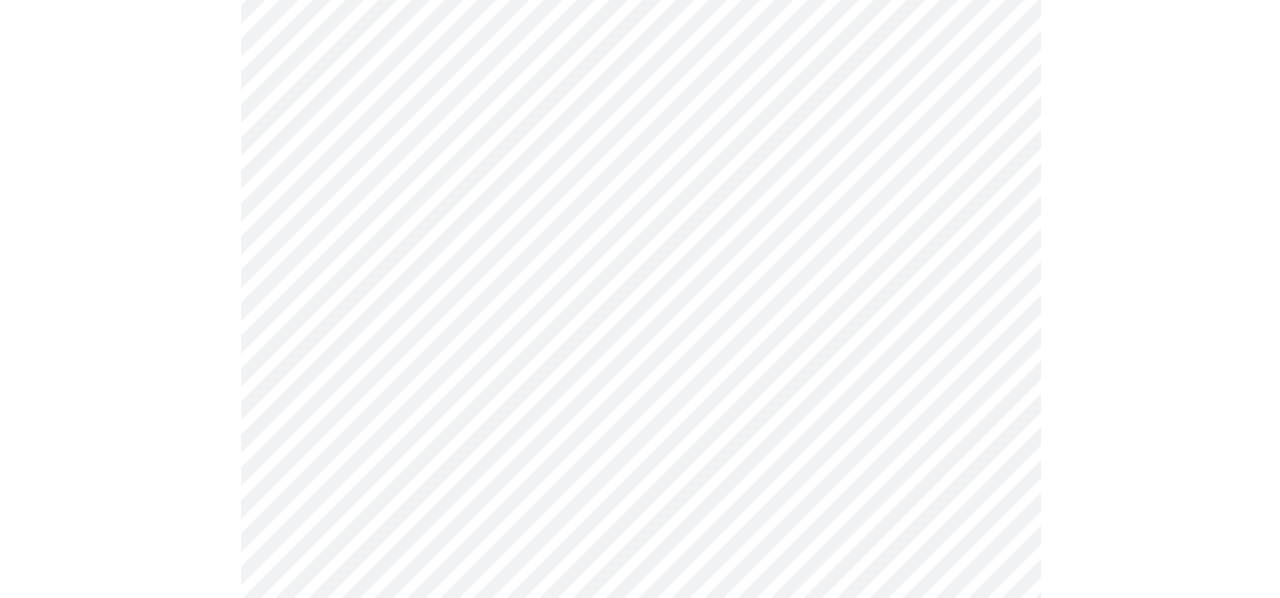 scroll, scrollTop: 300, scrollLeft: 0, axis: vertical 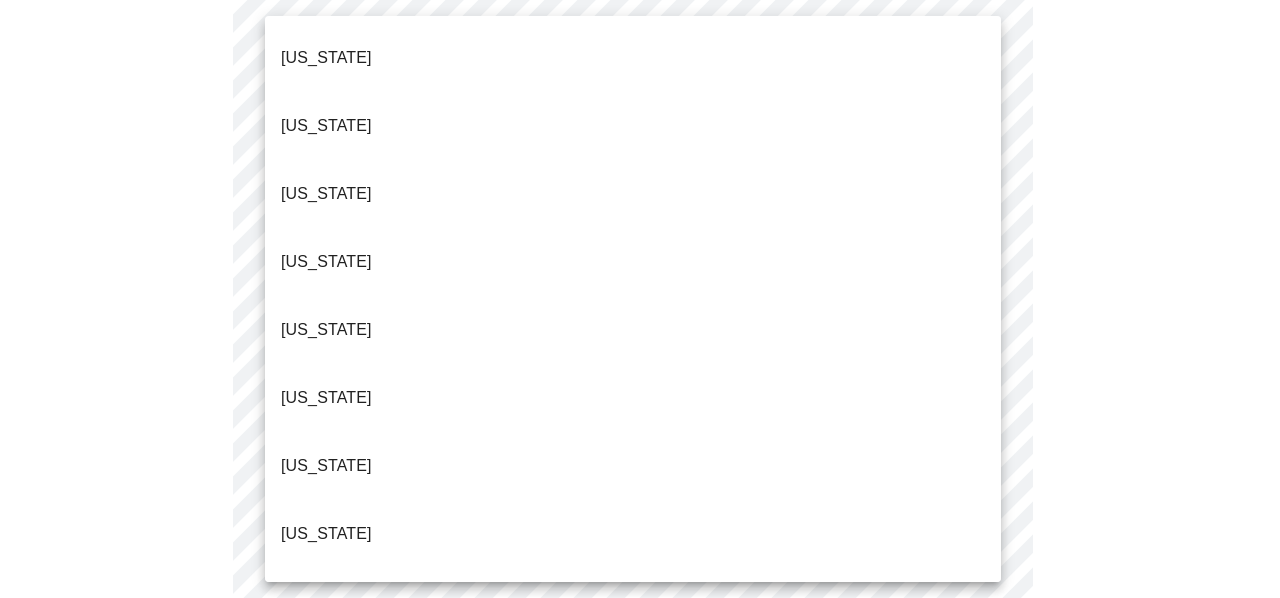 click on "MyMenopauseRx Appointments Messaging Labs Uploads Medications Community Refer a Friend Hi [PERSON_NAME]   Intake Questions for [DATE] 9:40am-10:00am 1  /  13 Settings Billing Invoices Log out [US_STATE]
[US_STATE]
[US_STATE]
[US_STATE]
[US_STATE]
[US_STATE]
[US_STATE]
[US_STATE]
[US_STATE]
[US_STATE]
[US_STATE]
[US_STATE]
[US_STATE]
[US_STATE]
[US_STATE]
[US_STATE]
[US_STATE]
[US_STATE]
[US_STATE]
[US_STATE]
[US_STATE]
[US_STATE]
[US_STATE]
[US_STATE]
[US_STATE]
[US_STATE]
[US_STATE]
[US_STATE]
[GEOGRAPHIC_DATA]
[US_STATE]
[US_STATE]
[US_STATE]
[US_STATE]
[US_STATE]
[US_STATE]
[US_STATE]
[US_STATE]
[US_STATE]
[US_STATE]
[US_STATE]
[US_STATE]
[US_STATE]
[US_STATE]
[US_STATE]
[US_STATE][PERSON_NAME][US_STATE]
[US_STATE], D.C. ([US_STATE])
[US_STATE]
[US_STATE]
[US_STATE]" at bounding box center [640, 1091] 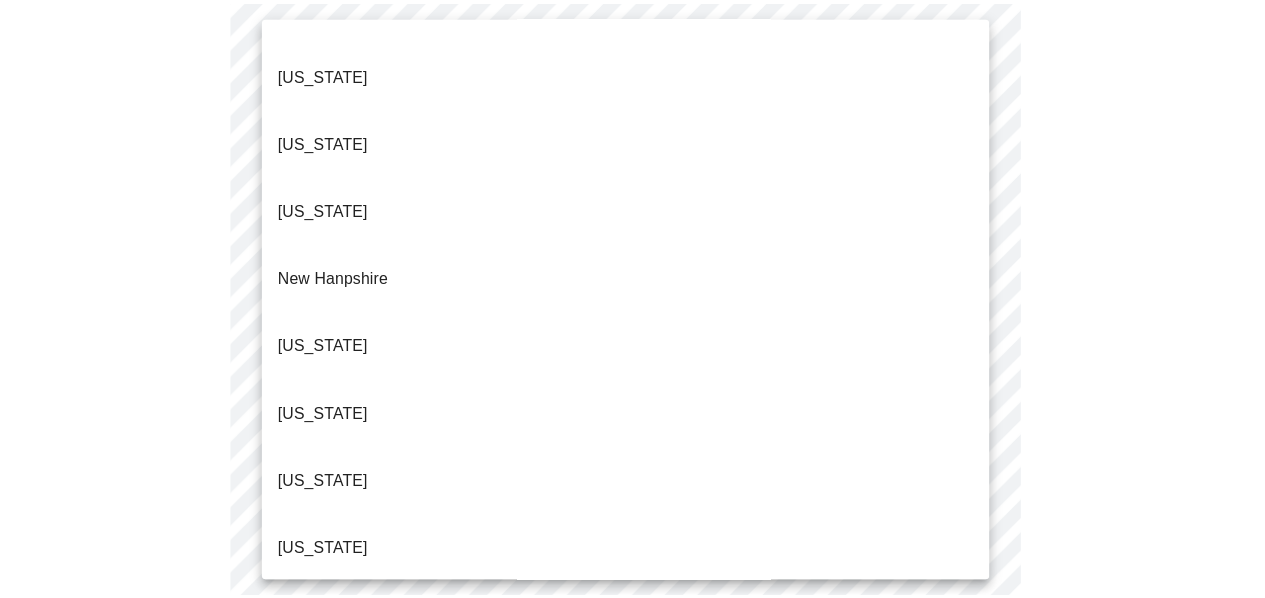 scroll, scrollTop: 1900, scrollLeft: 0, axis: vertical 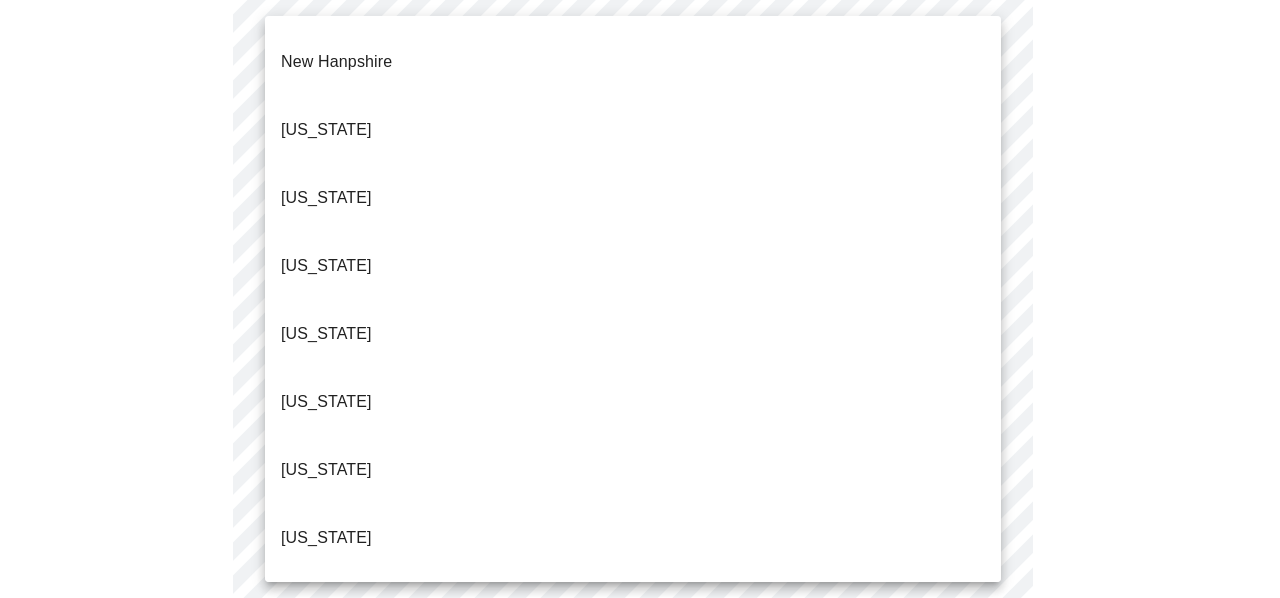 click on "[US_STATE]" at bounding box center [633, 946] 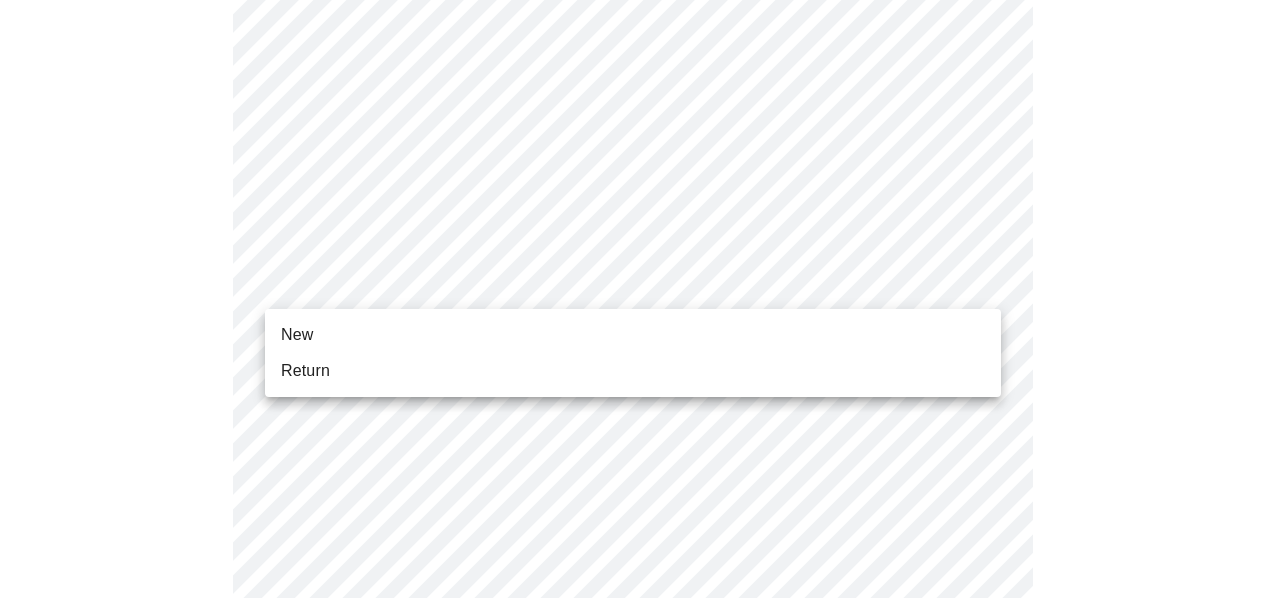 click on "MyMenopauseRx Appointments Messaging Labs Uploads Medications Community Refer a Friend Hi [PERSON_NAME]   Intake Questions for [DATE] 9:40am-10:00am 1  /  13 Settings Billing Invoices Log out New Return" at bounding box center [640, 1085] 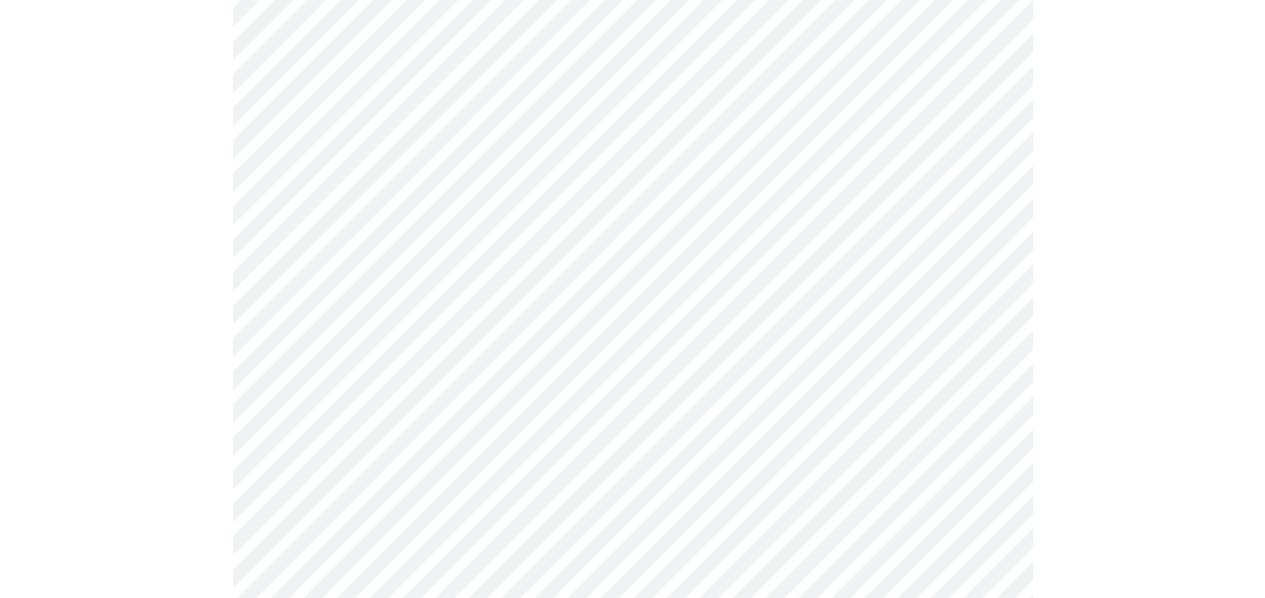 scroll, scrollTop: 2000, scrollLeft: 0, axis: vertical 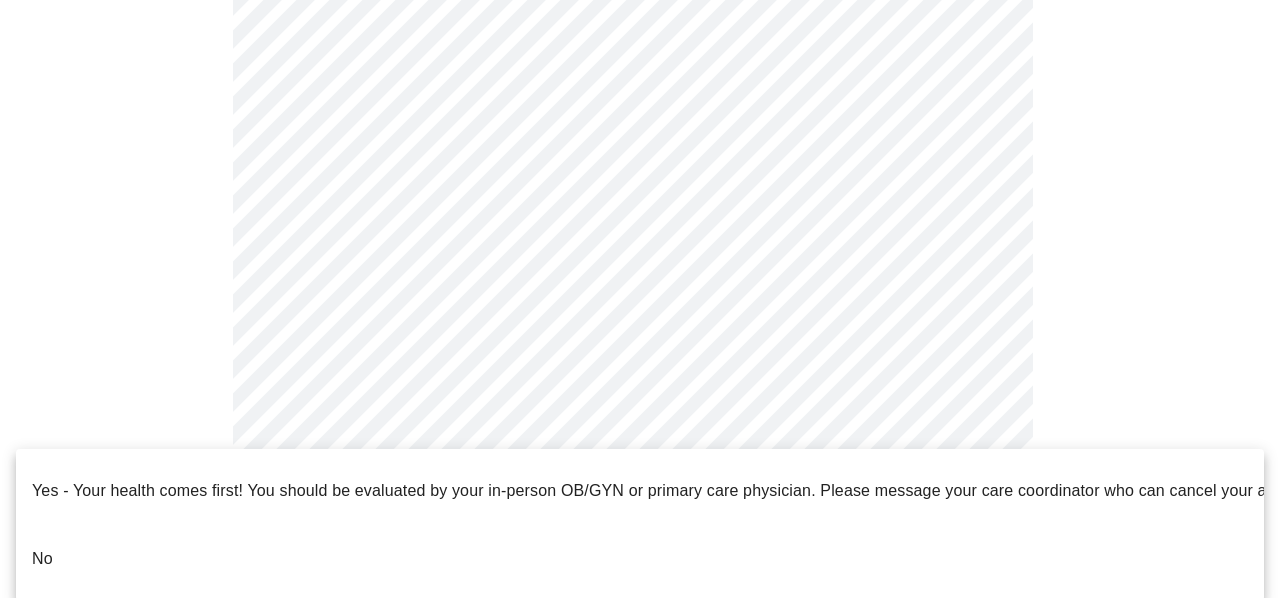 click on "MyMenopauseRx Appointments Messaging Labs Uploads Medications Community Refer a Friend Hi [PERSON_NAME]   Intake Questions for [DATE] 9:40am-10:00am 1  /  13 Settings Billing Invoices Log out Yes - Your health comes first! You should be evaluated by your in-person OB/GYN or primary care physician.  Please message your care coordinator who can cancel your appointment.
No" at bounding box center [640, -629] 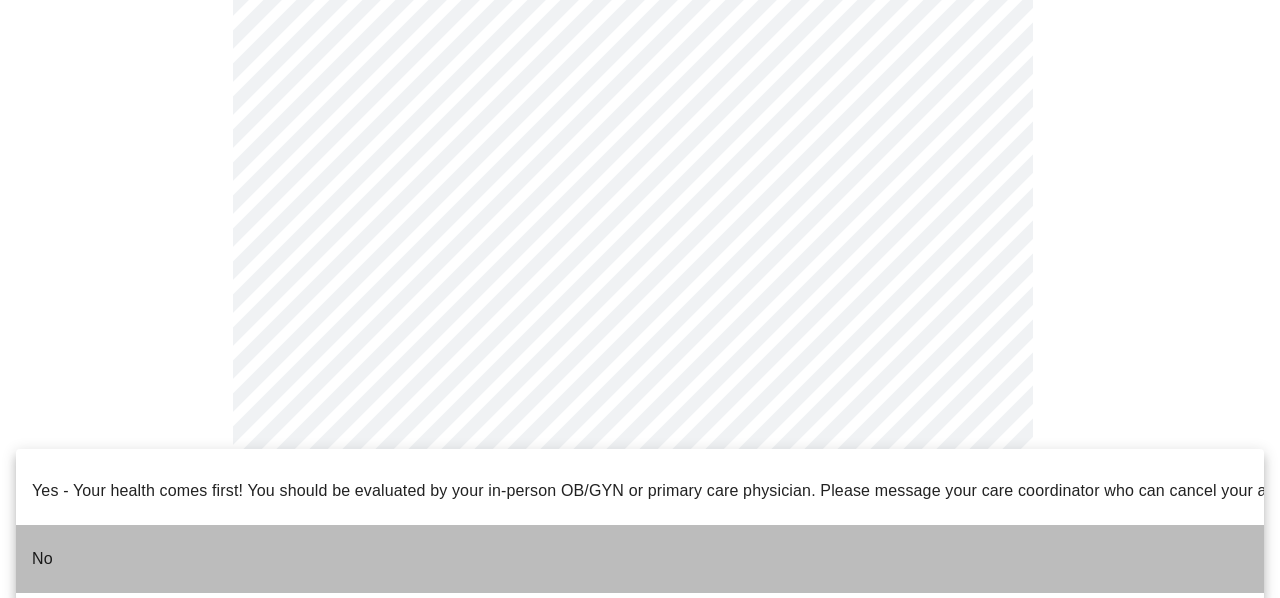 click on "No" at bounding box center (640, 559) 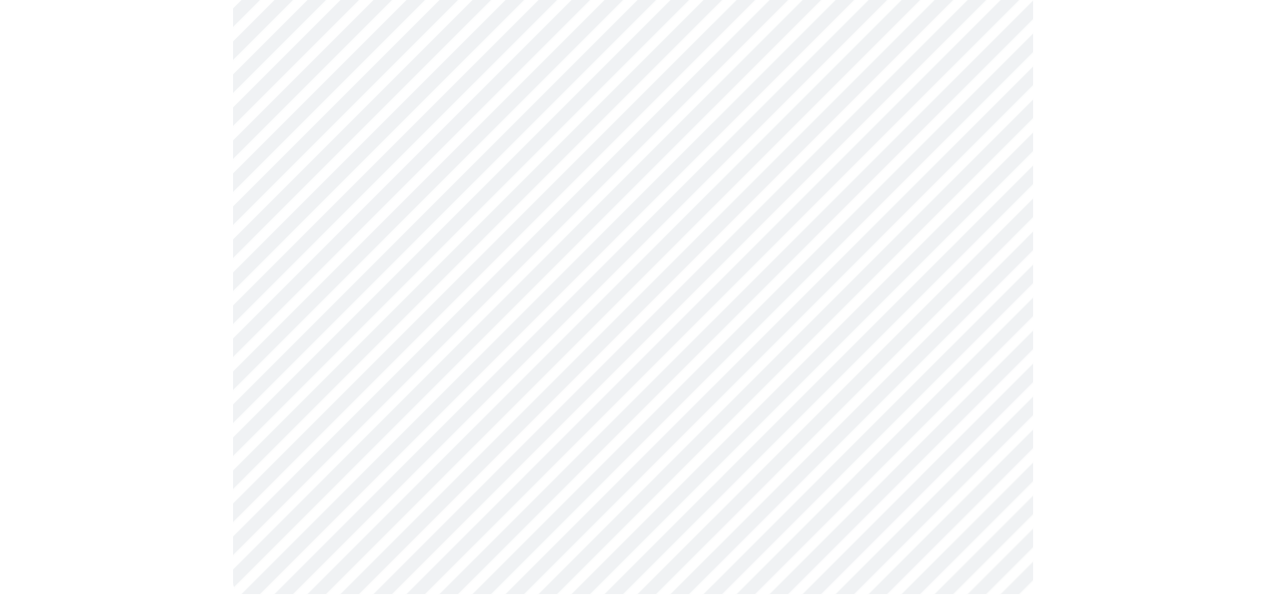 scroll, scrollTop: 0, scrollLeft: 0, axis: both 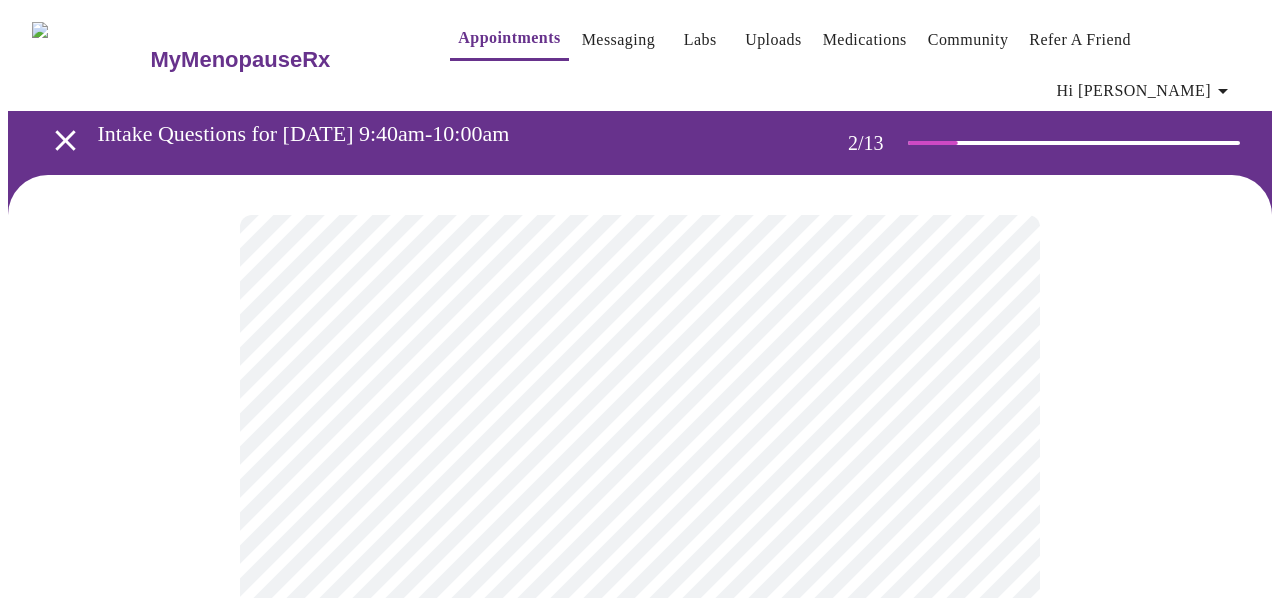 click on "MyMenopauseRx Appointments Messaging Labs Uploads Medications Community Refer a Friend Hi [PERSON_NAME]   Intake Questions for [DATE] 9:40am-10:00am 2  /  13 Settings Billing Invoices Log out" at bounding box center [640, 622] 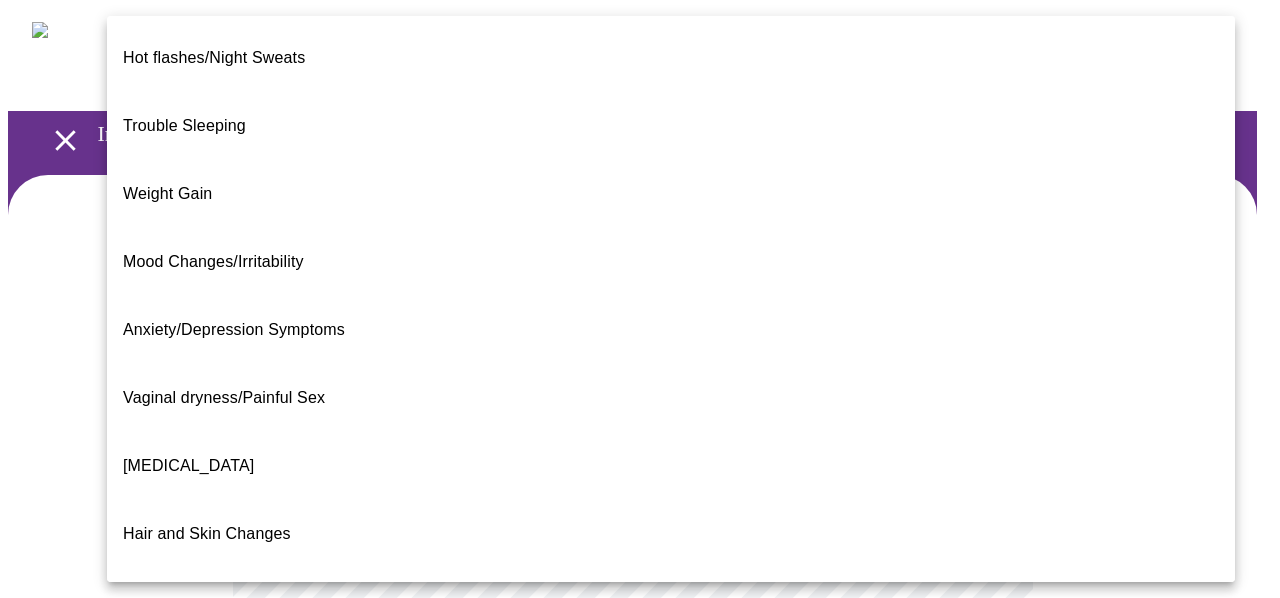 click on "Hot flashes/Night Sweats" at bounding box center (214, 57) 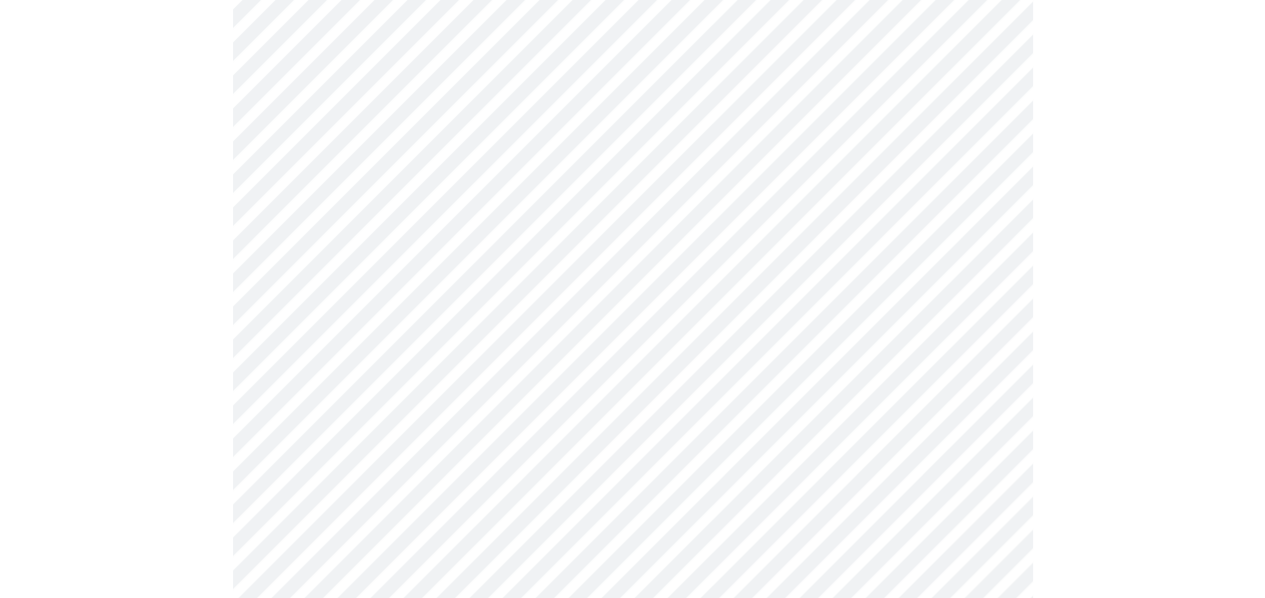scroll, scrollTop: 300, scrollLeft: 0, axis: vertical 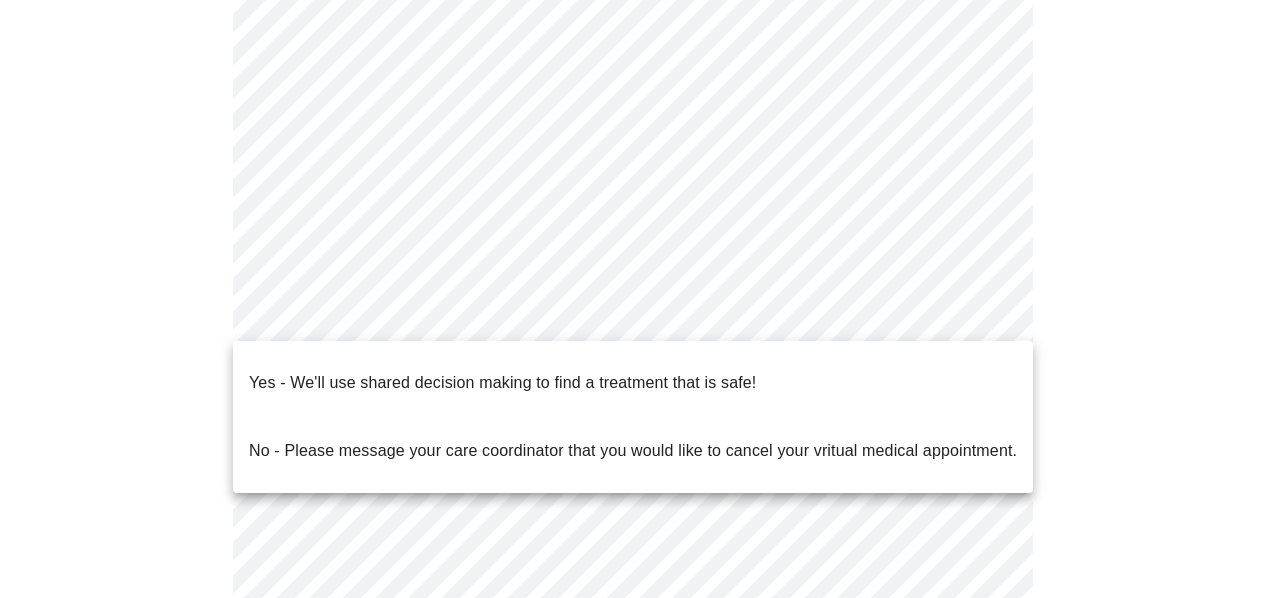 click on "MyMenopauseRx Appointments Messaging Labs Uploads Medications Community Refer a Friend Hi [PERSON_NAME]   Intake Questions for [DATE] 9:40am-10:00am 2  /  13 Settings Billing Invoices Log out Yes - We'll use shared decision making to find a treatment that is safe!
No - Please message your care coordinator that you would like to cancel your vritual medical appointment." at bounding box center [640, 316] 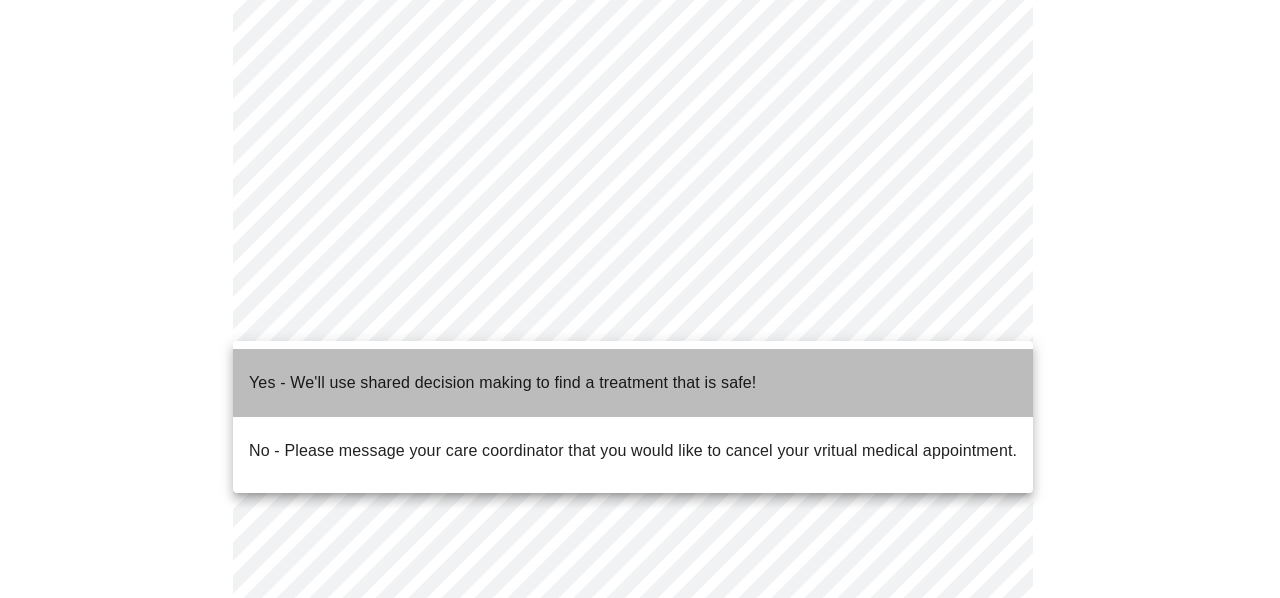 click on "Yes - We'll use shared decision making to find a treatment that is safe!" at bounding box center [502, 383] 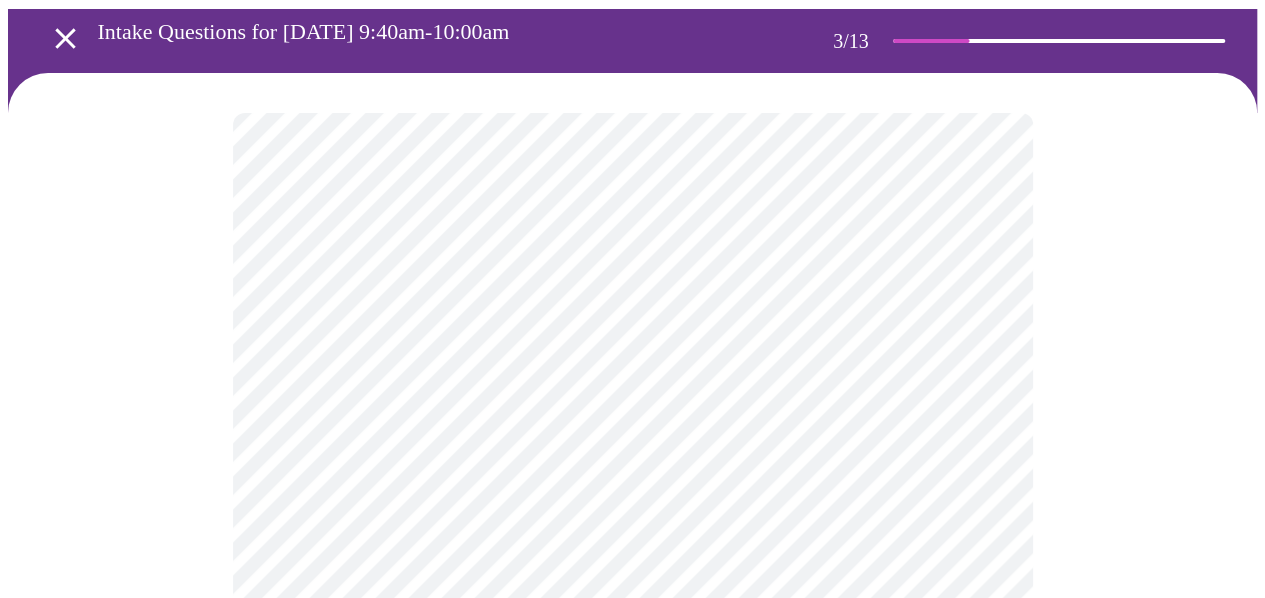 scroll, scrollTop: 200, scrollLeft: 0, axis: vertical 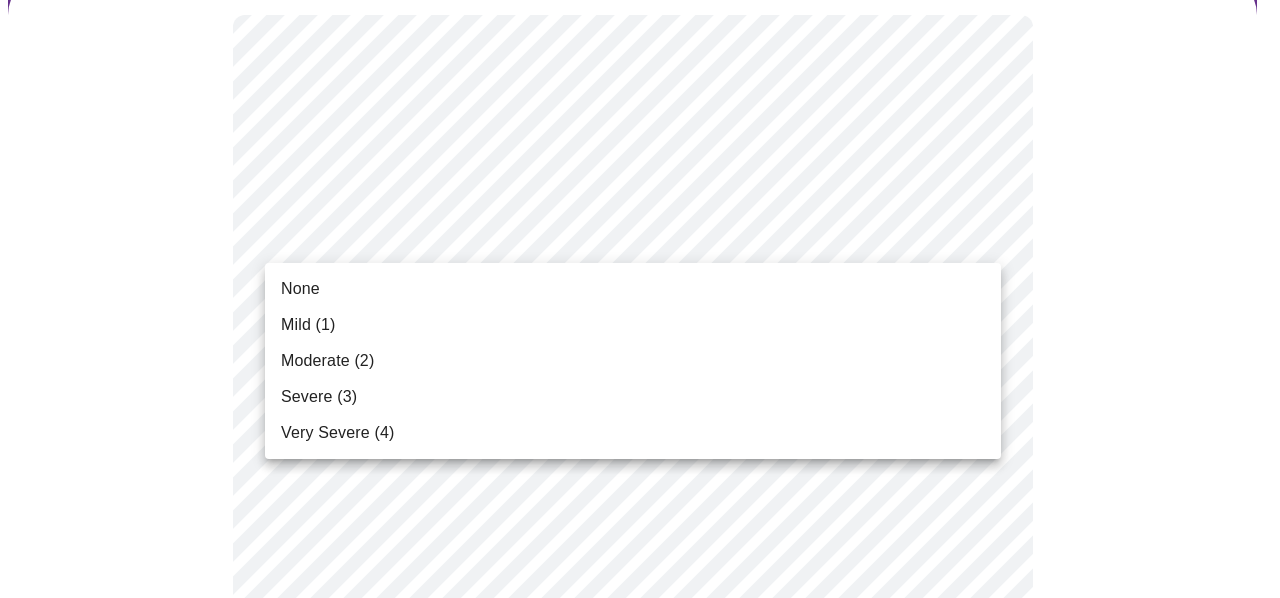 click on "MyMenopauseRx Appointments Messaging Labs Uploads Medications Community Refer a Friend Hi [PERSON_NAME]   Intake Questions for [DATE] 9:40am-10:00am 3  /  13 Settings Billing Invoices Log out None Mild (1) Moderate (2) Severe (3)  Very Severe (4)" at bounding box center [640, 1173] 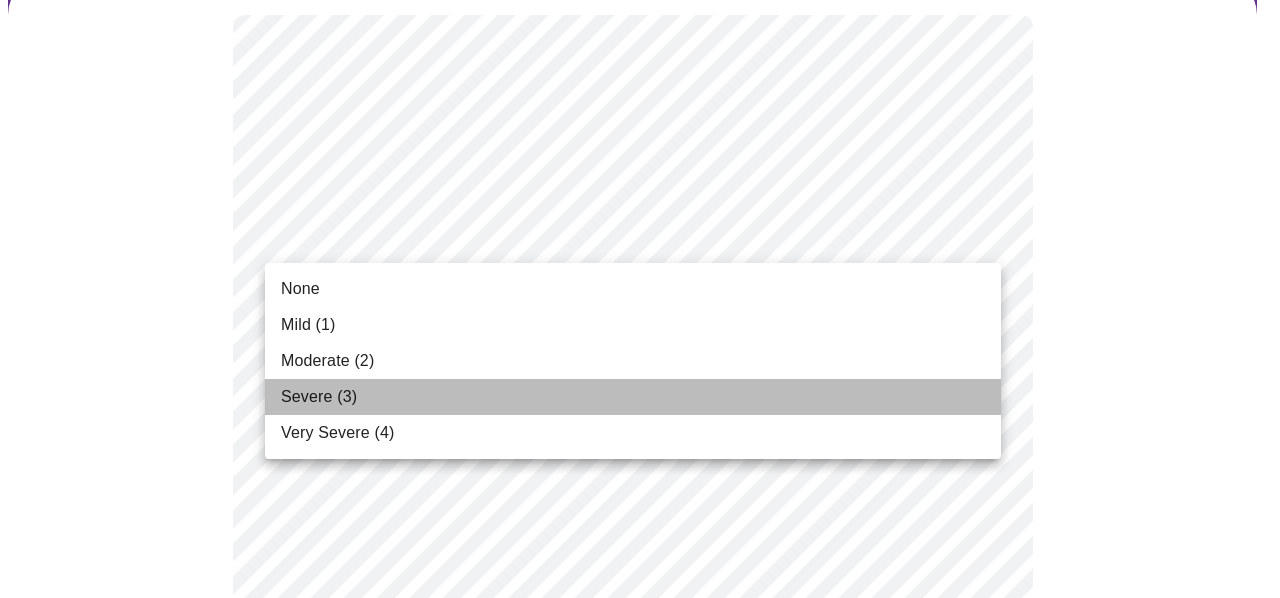 click on "Severe (3)" at bounding box center (633, 397) 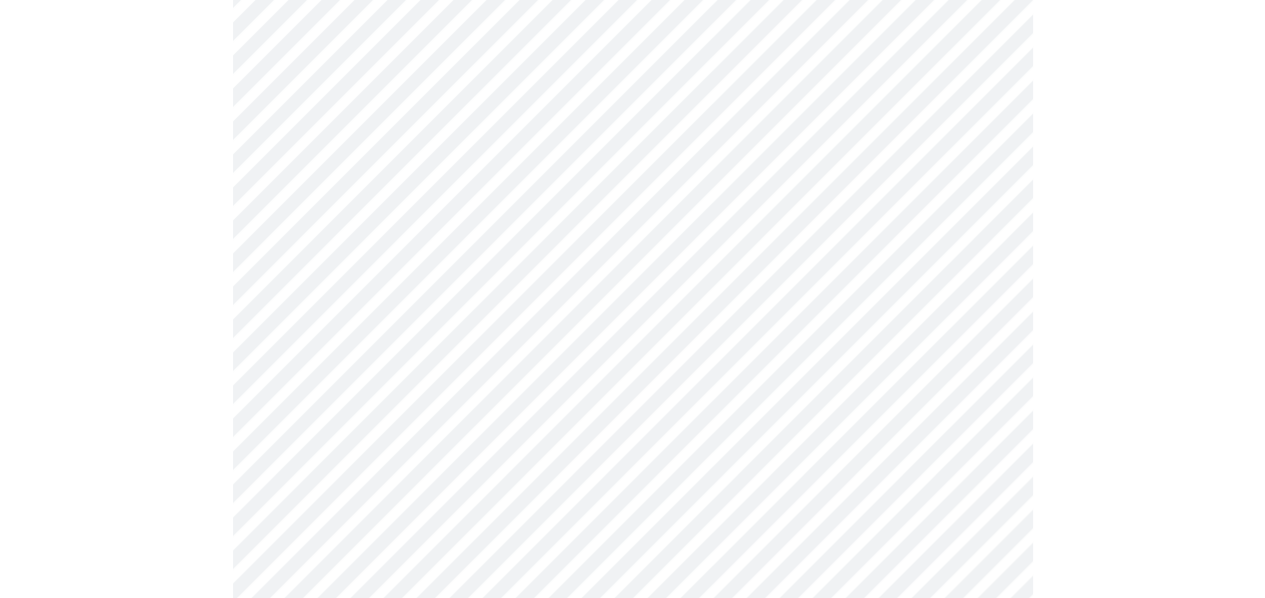 scroll, scrollTop: 400, scrollLeft: 0, axis: vertical 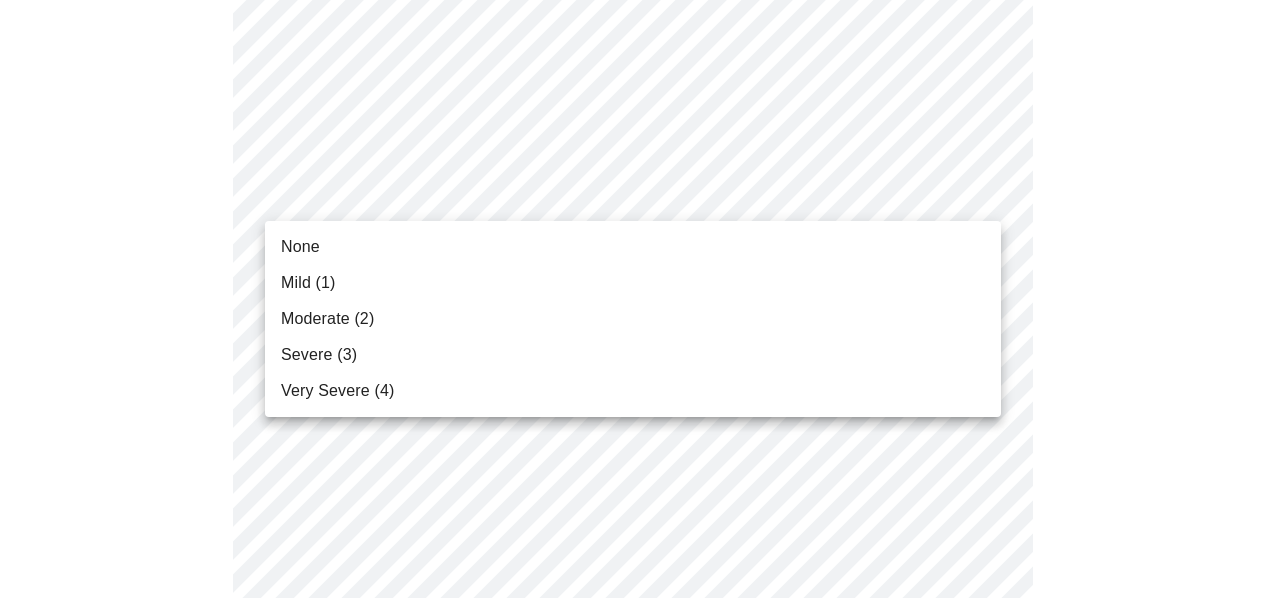 click on "MyMenopauseRx Appointments Messaging Labs Uploads Medications Community Refer a Friend Hi [PERSON_NAME]   Intake Questions for [DATE] 9:40am-10:00am 3  /  13 Settings Billing Invoices Log out None Mild (1) Moderate (2) Severe (3) Very Severe (4)" at bounding box center [640, 937] 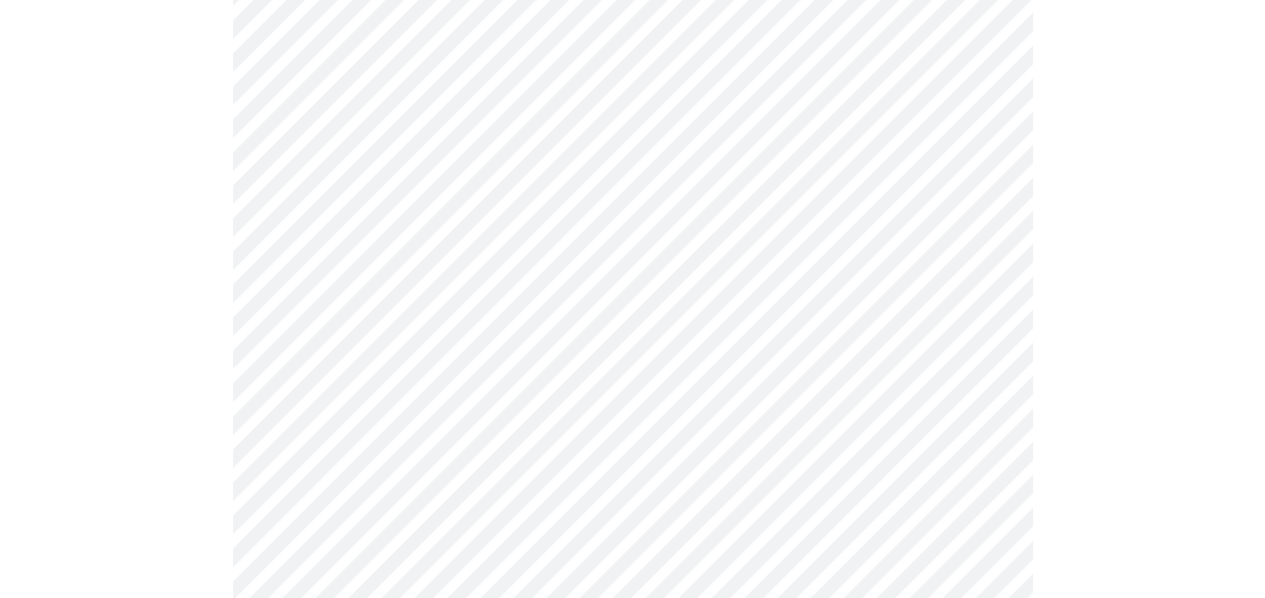 scroll, scrollTop: 500, scrollLeft: 0, axis: vertical 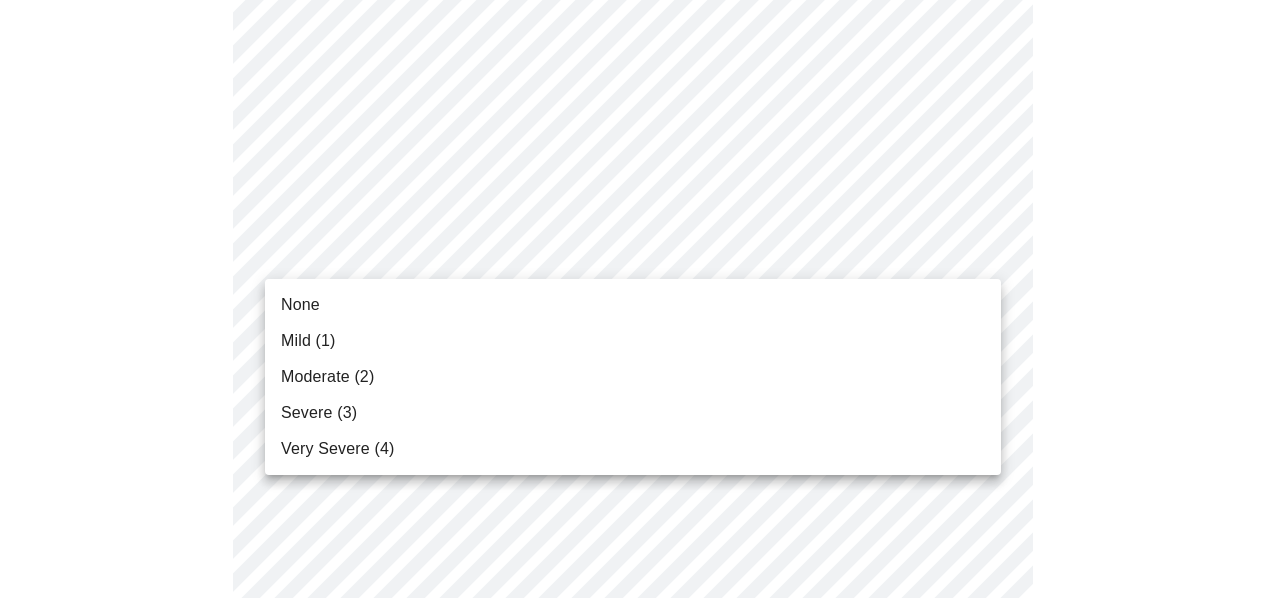 click on "MyMenopauseRx Appointments Messaging Labs Uploads Medications Community Refer a Friend Hi [PERSON_NAME]   Intake Questions for [DATE] 9:40am-10:00am 3  /  13 Settings Billing Invoices Log out None Mild (1) Moderate (2) Severe (3) Very Severe (4)" at bounding box center [640, 823] 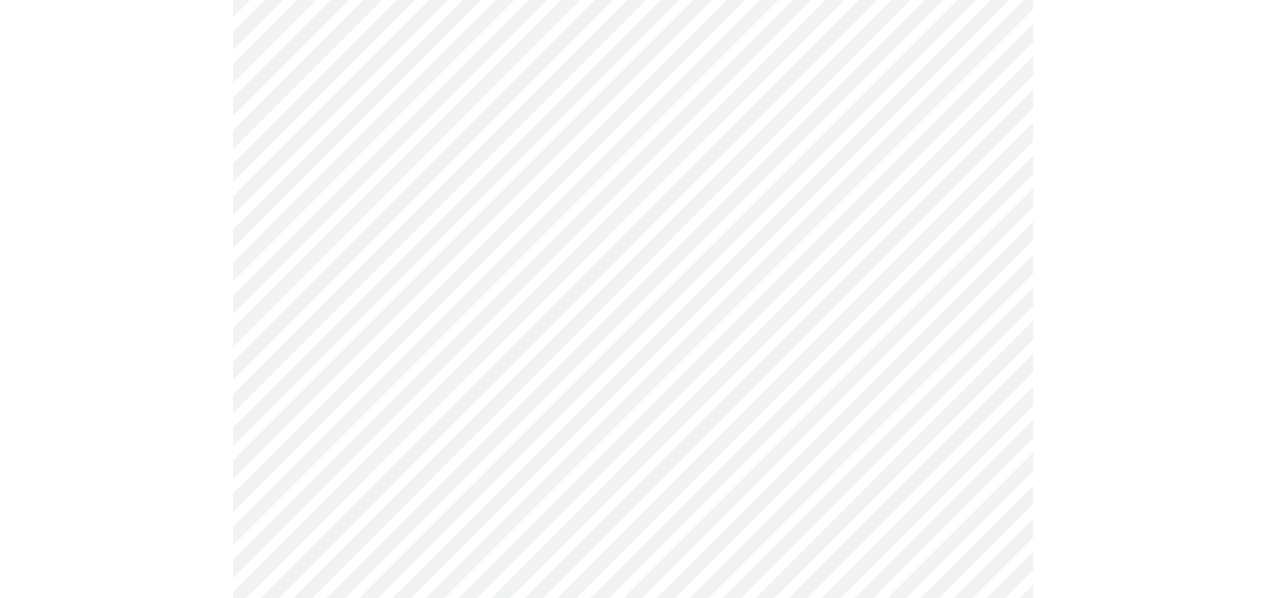 scroll, scrollTop: 600, scrollLeft: 0, axis: vertical 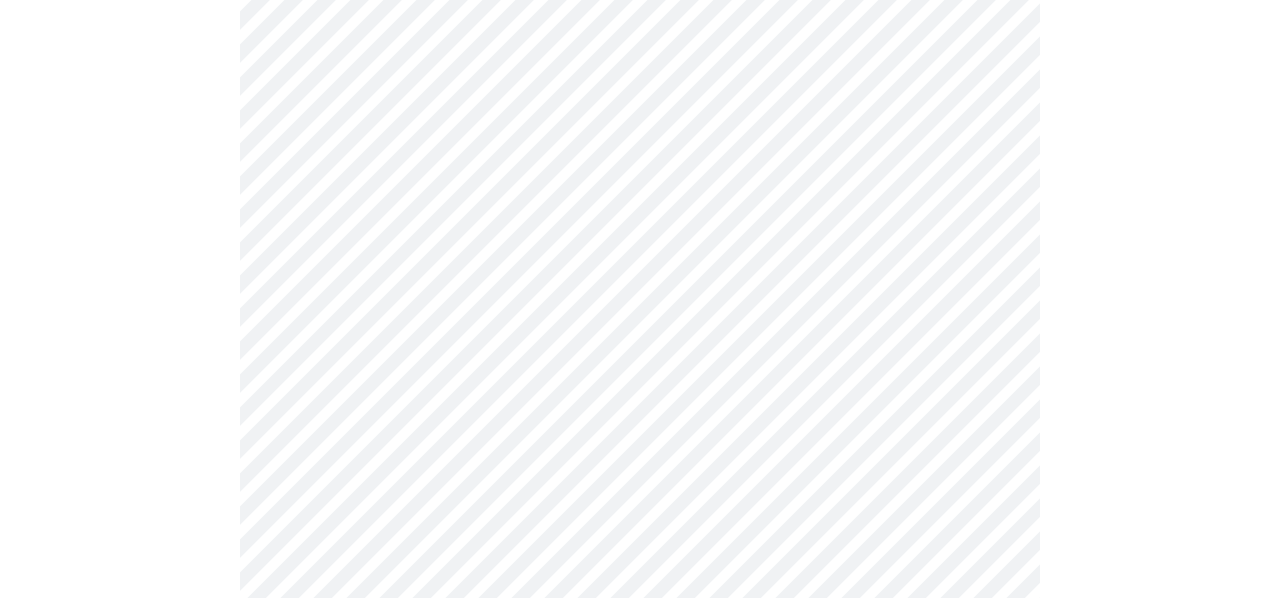 click on "MyMenopauseRx Appointments Messaging Labs Uploads Medications Community Refer a Friend Hi [PERSON_NAME]   Intake Questions for [DATE] 9:40am-10:00am 3  /  13 Settings Billing Invoices Log out" at bounding box center [640, 710] 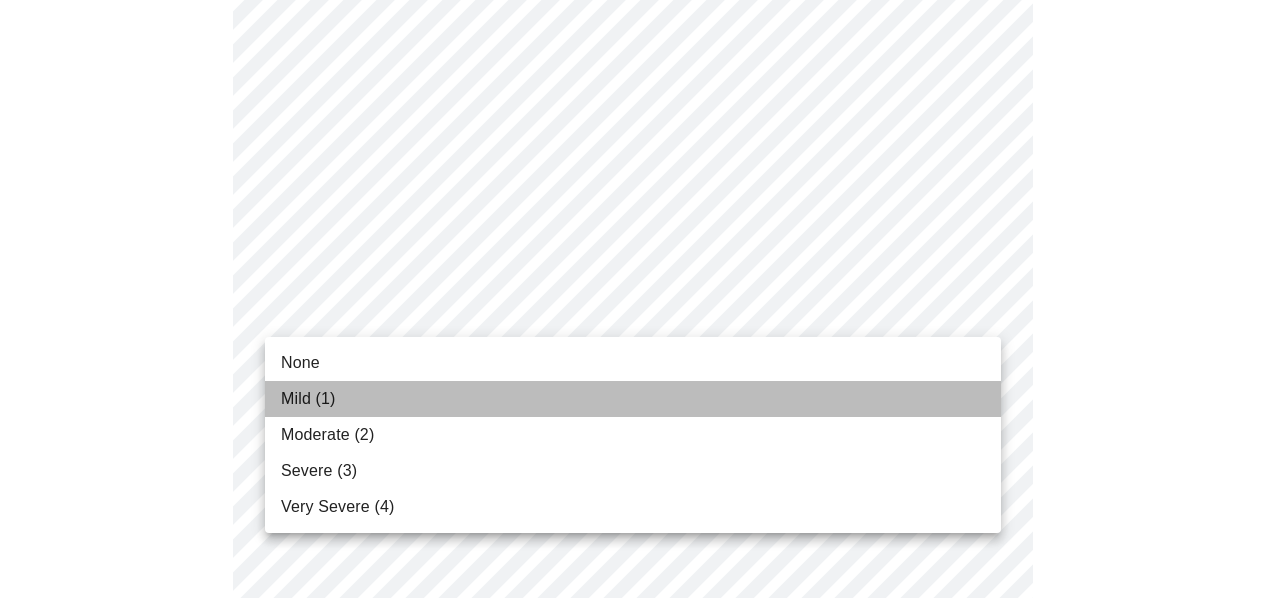 click on "Mild (1)" at bounding box center (308, 399) 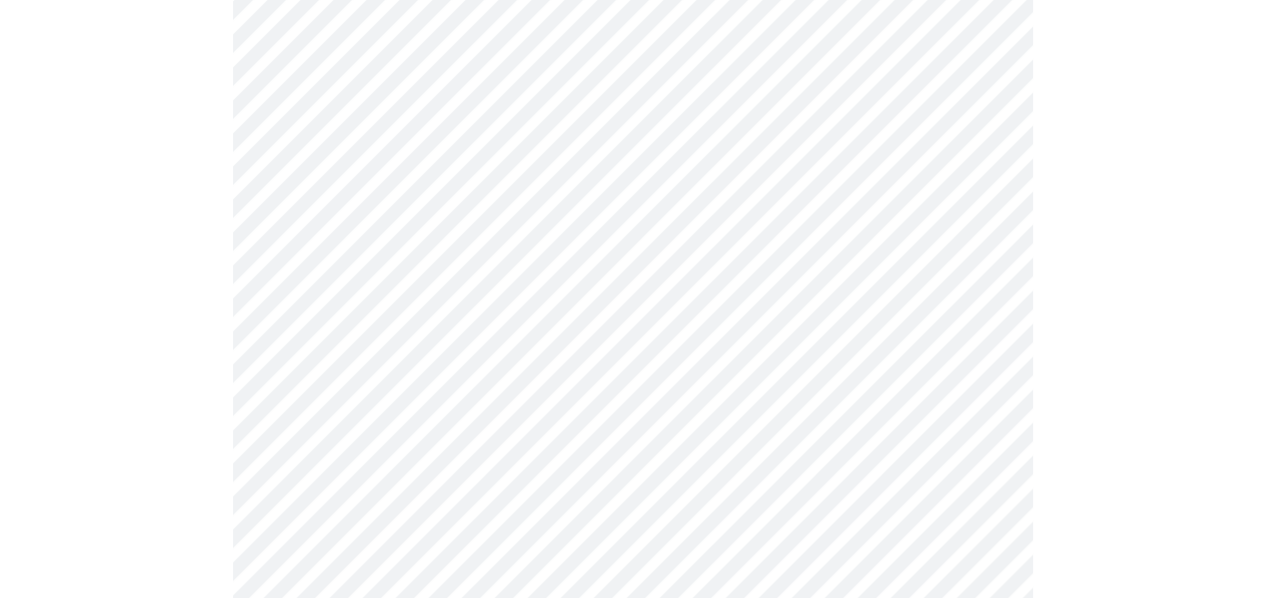scroll, scrollTop: 700, scrollLeft: 0, axis: vertical 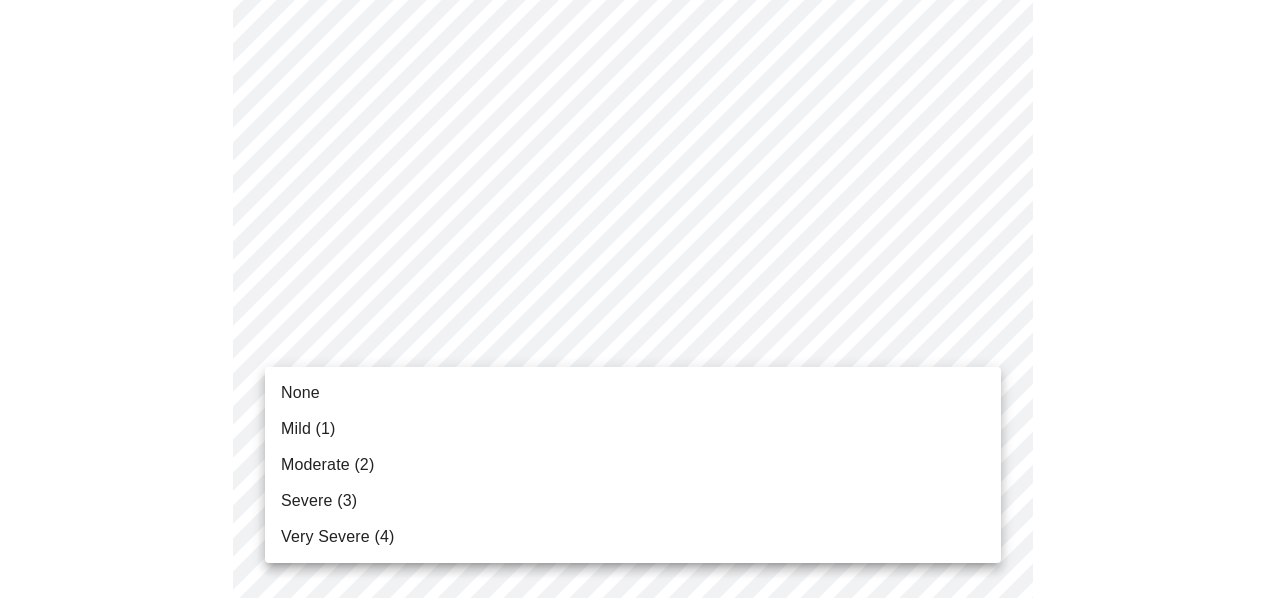 click on "MyMenopauseRx Appointments Messaging Labs Uploads Medications Community Refer a Friend Hi [PERSON_NAME]   Intake Questions for [DATE] 9:40am-10:00am 3  /  13 Settings Billing Invoices Log out None Mild (1) Moderate (2) Severe (3) Very Severe (4)" at bounding box center [640, 596] 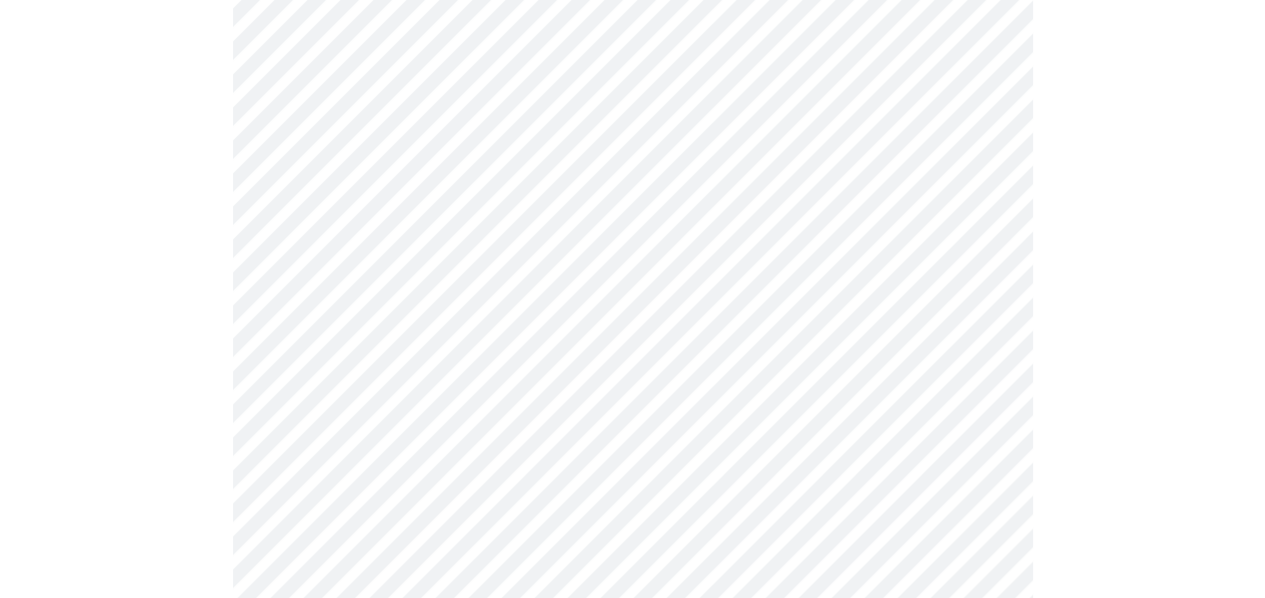 scroll, scrollTop: 800, scrollLeft: 0, axis: vertical 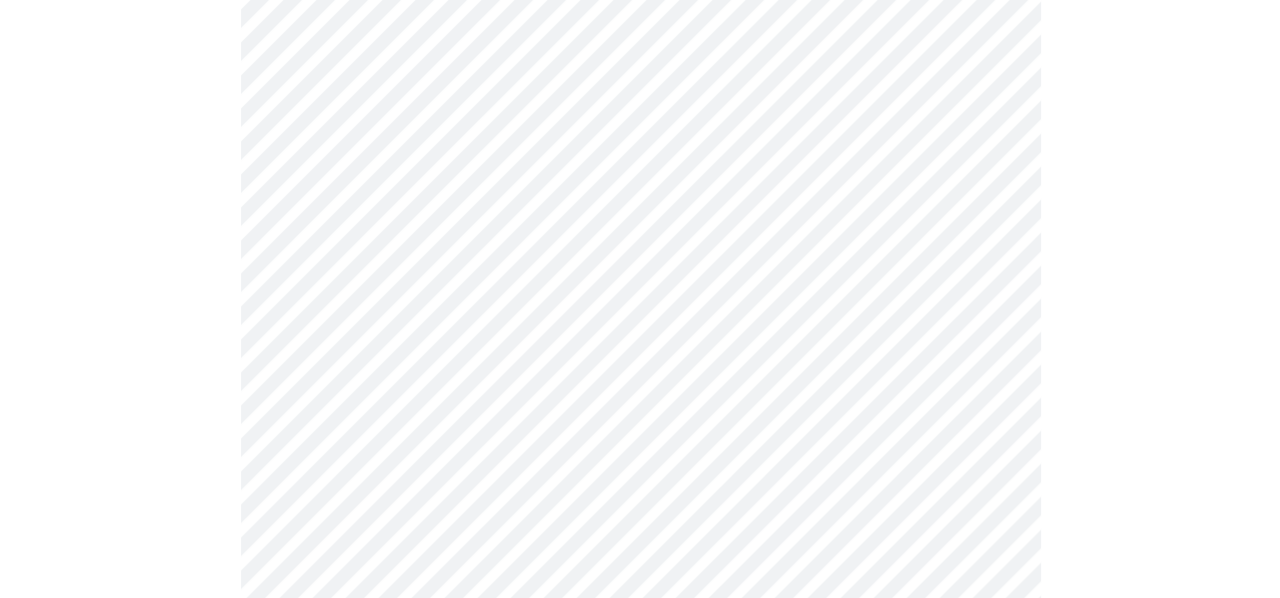 click on "MyMenopauseRx Appointments Messaging Labs Uploads Medications Community Refer a Friend Hi [PERSON_NAME]   Intake Questions for [DATE] 9:40am-10:00am 3  /  13 Settings Billing Invoices Log out" at bounding box center [632, 482] 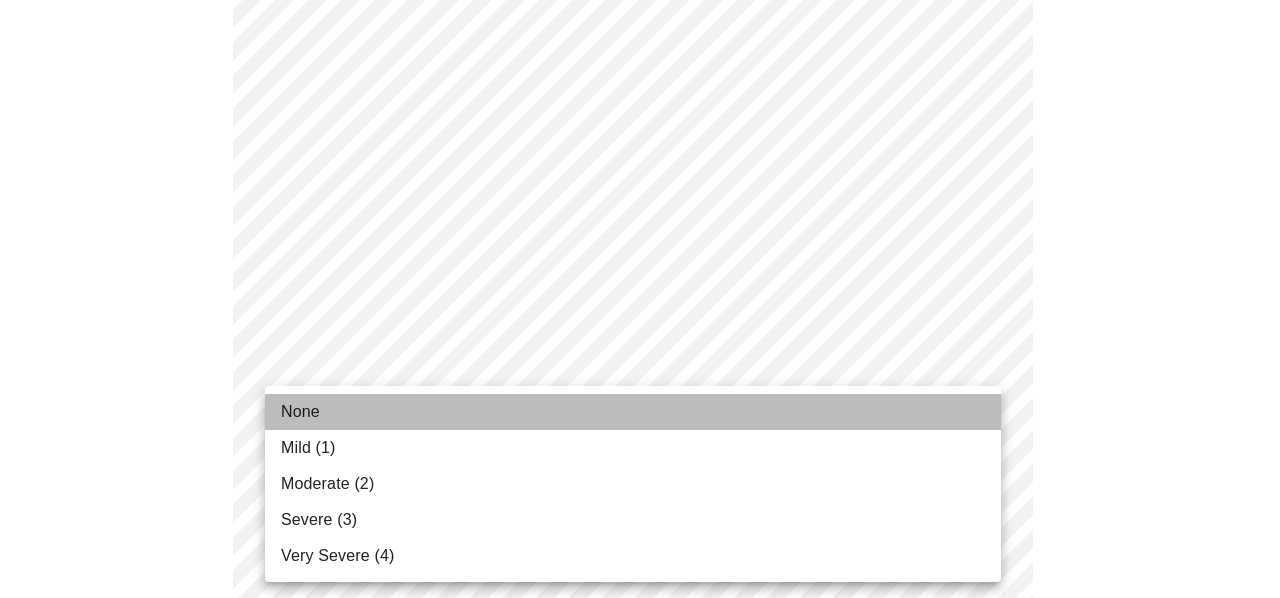 click on "None" at bounding box center [633, 412] 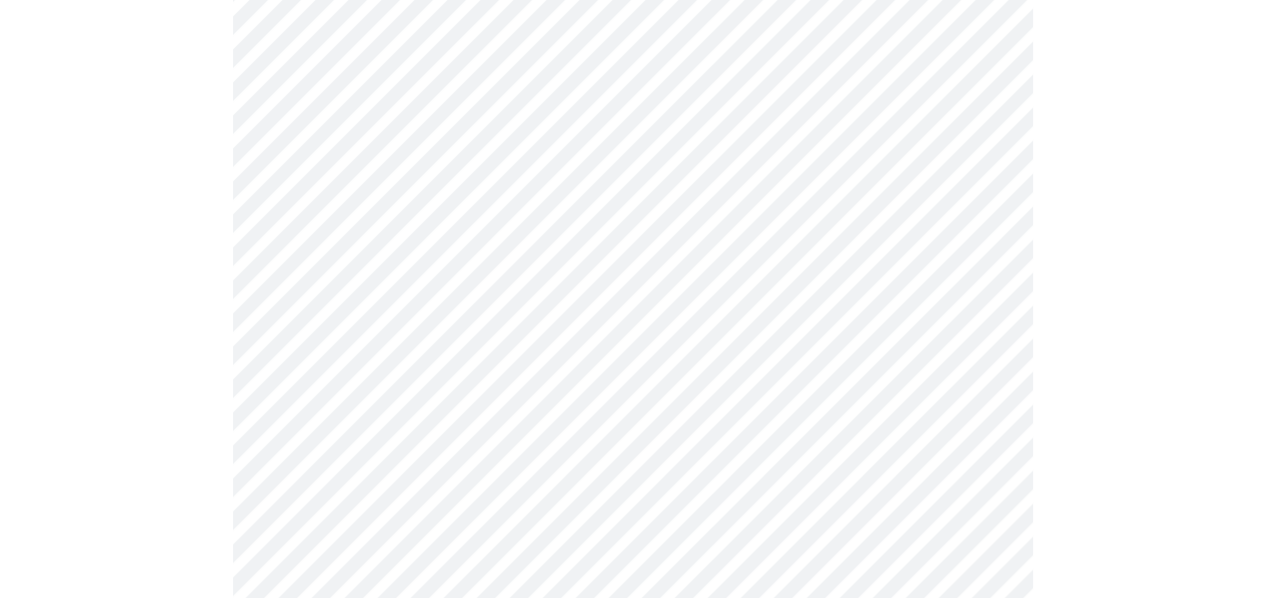 scroll, scrollTop: 1000, scrollLeft: 0, axis: vertical 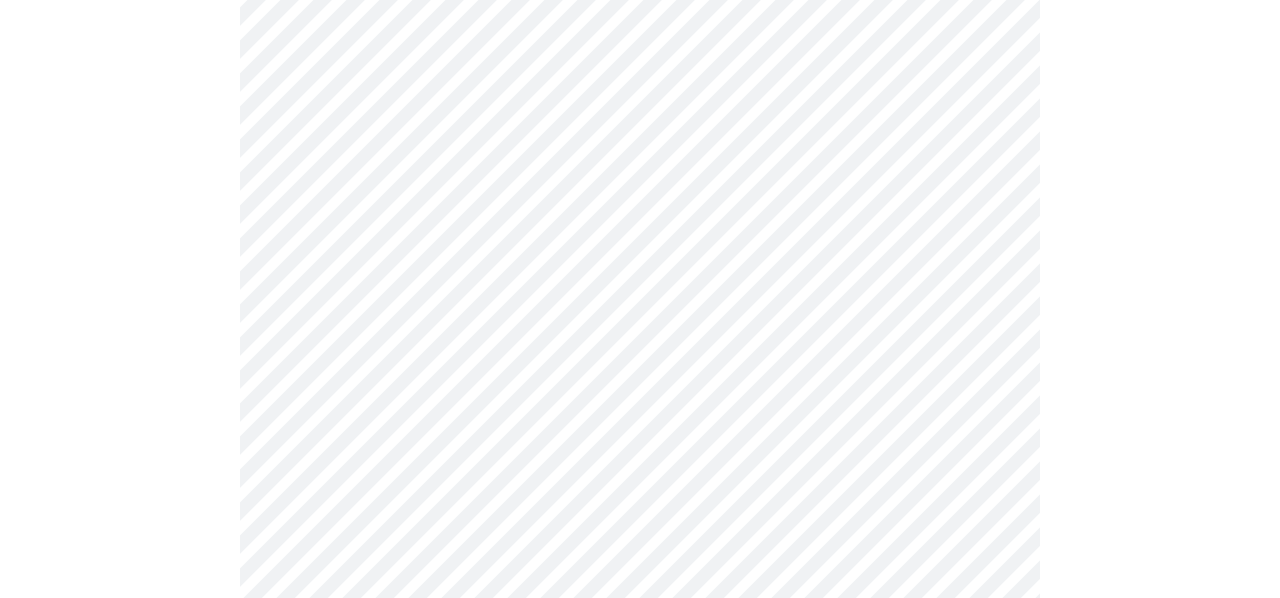 click on "MyMenopauseRx Appointments Messaging Labs Uploads Medications Community Refer a Friend Hi [PERSON_NAME]   Intake Questions for [DATE] 9:40am-10:00am 3  /  13 Settings Billing Invoices Log out" at bounding box center [640, 268] 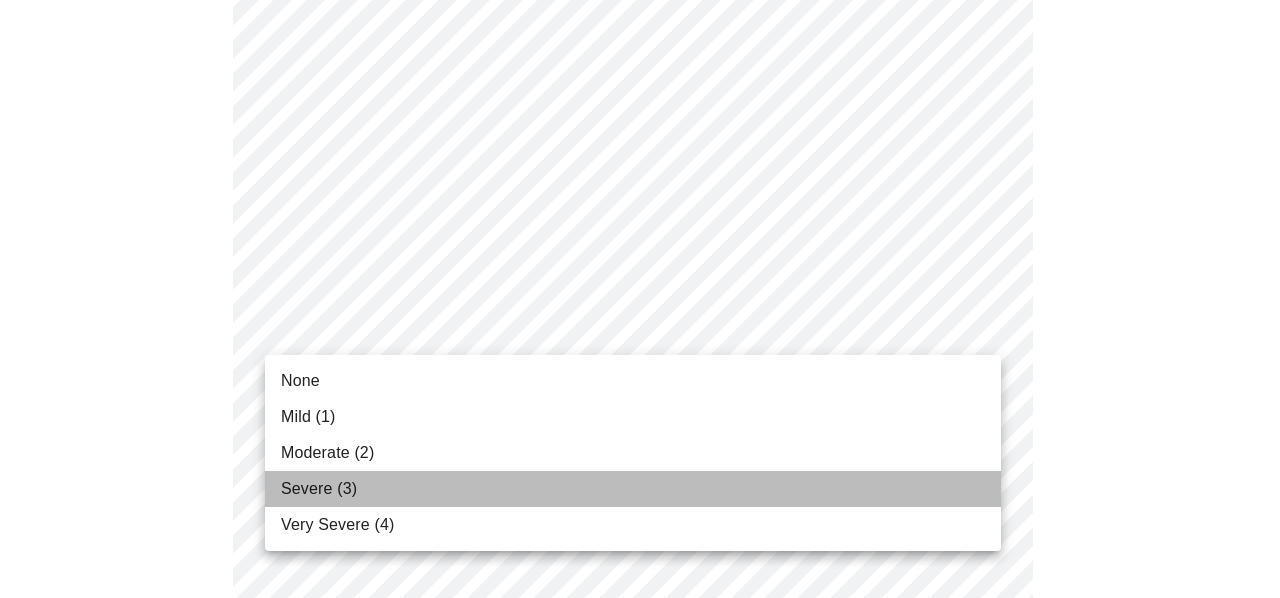 click on "Severe (3)" at bounding box center (319, 489) 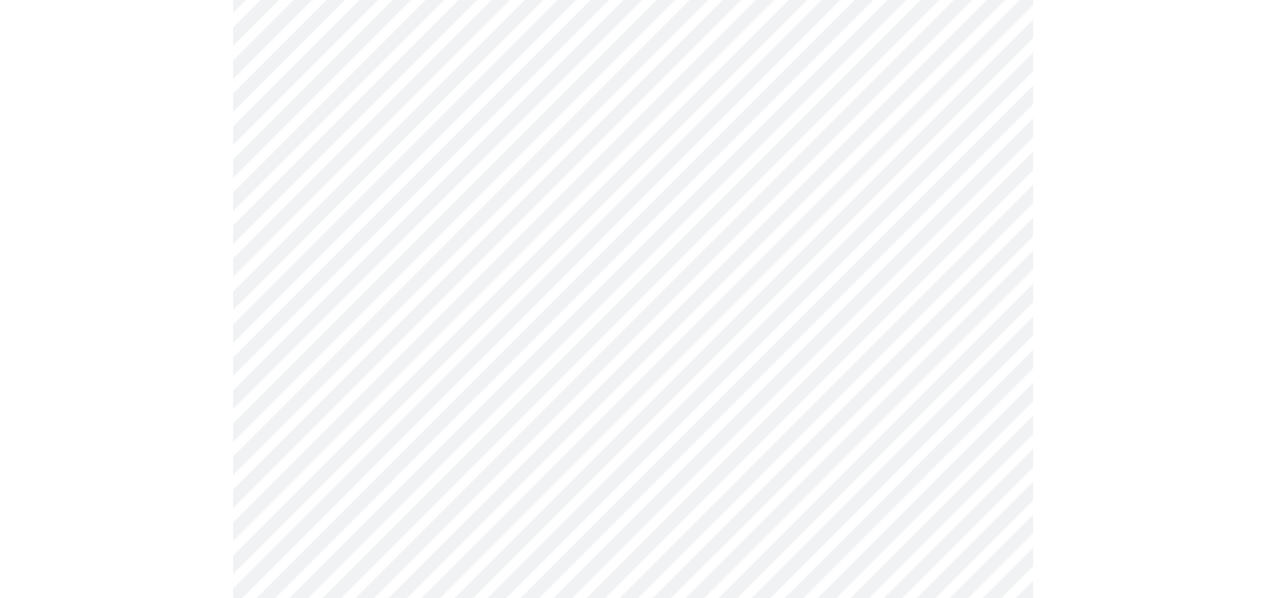 scroll, scrollTop: 1200, scrollLeft: 0, axis: vertical 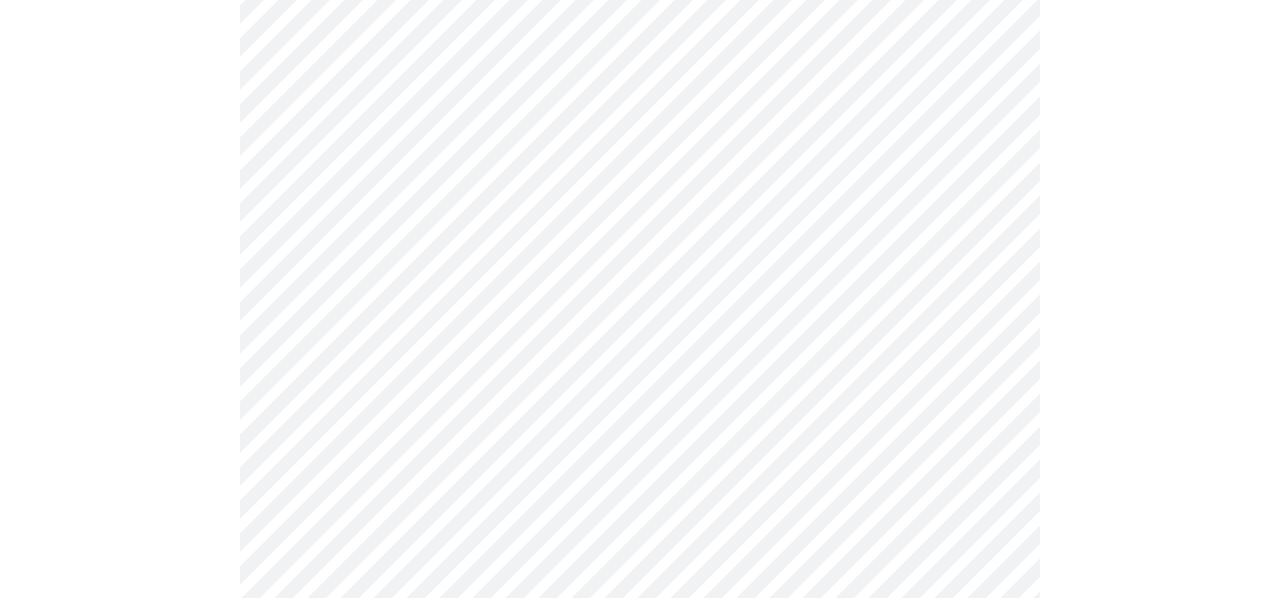 click on "MyMenopauseRx Appointments Messaging Labs Uploads Medications Community Refer a Friend Hi [PERSON_NAME]   Intake Questions for [DATE] 9:40am-10:00am 3  /  13 Settings Billing Invoices Log out" at bounding box center (640, 54) 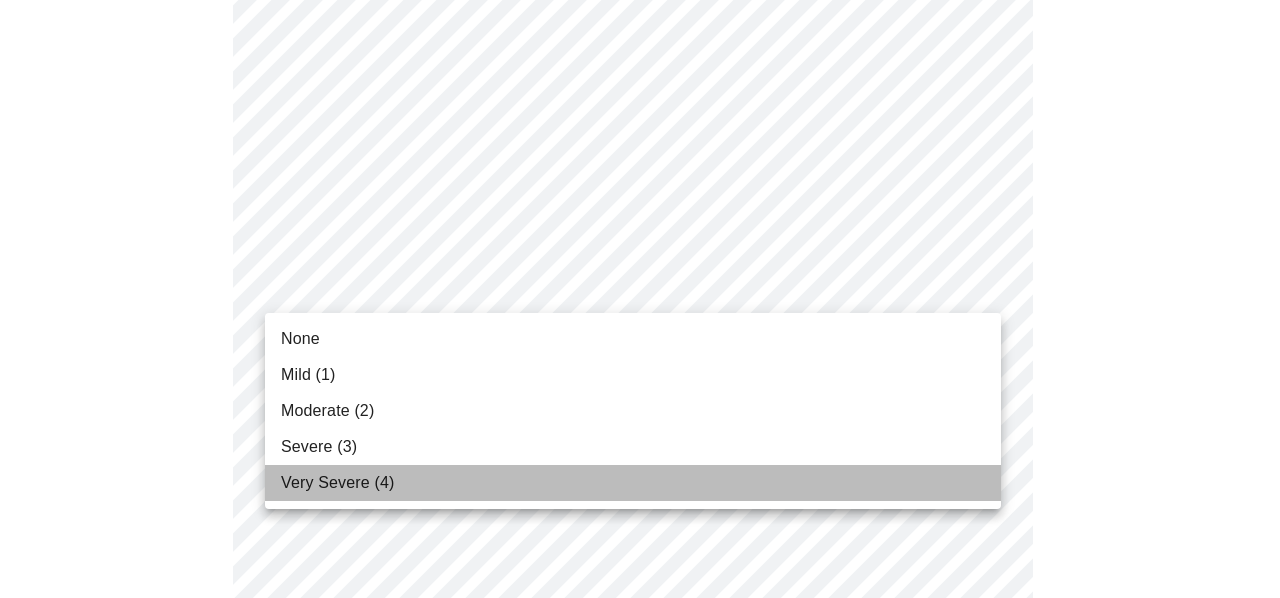 click on "Very Severe (4)" at bounding box center (337, 483) 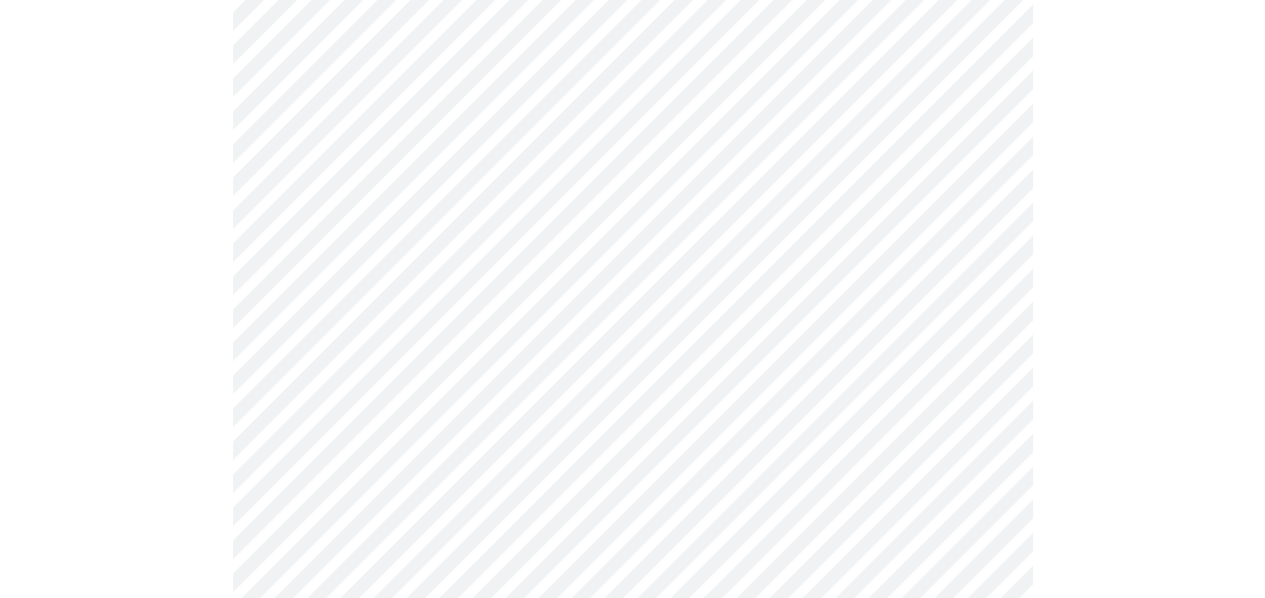 scroll, scrollTop: 1400, scrollLeft: 0, axis: vertical 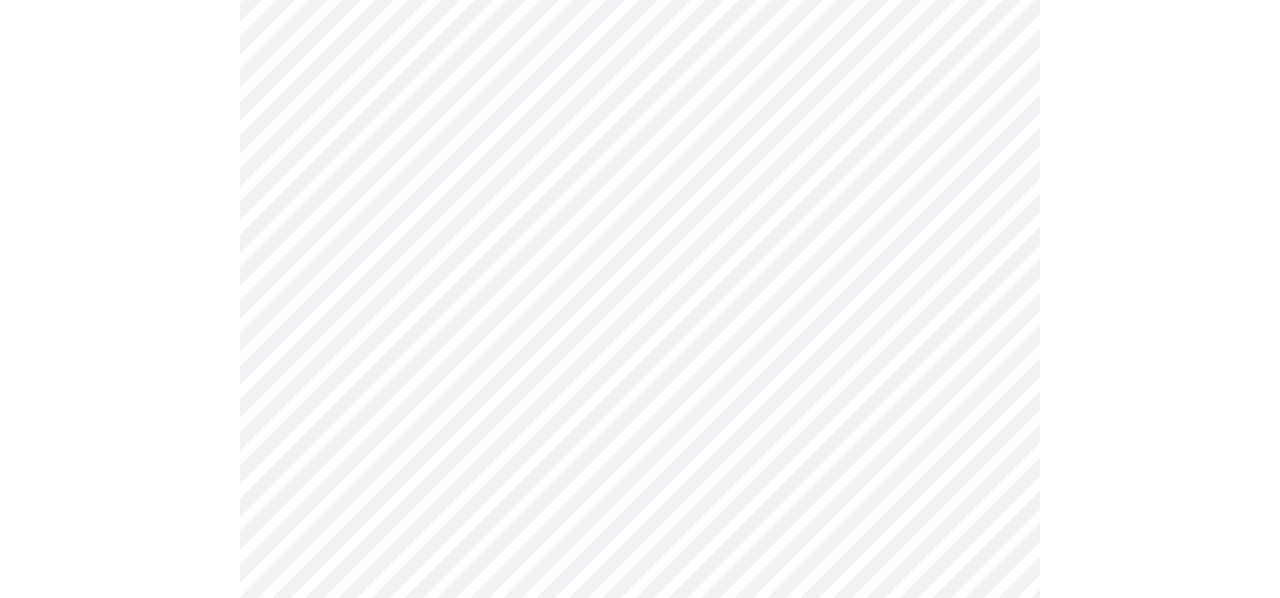 click on "MyMenopauseRx Appointments Messaging Labs Uploads Medications Community Refer a Friend Hi [PERSON_NAME]   Intake Questions for [DATE] 9:40am-10:00am 3  /  13 Settings Billing Invoices Log out" at bounding box center [640, -160] 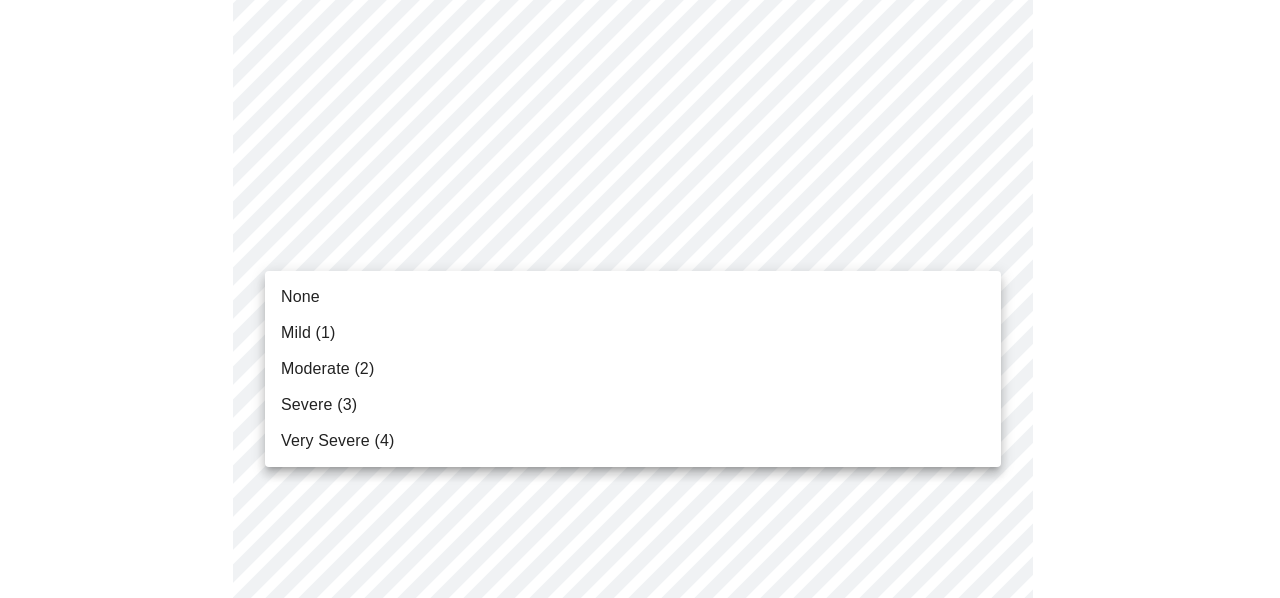click on "None" at bounding box center (633, 297) 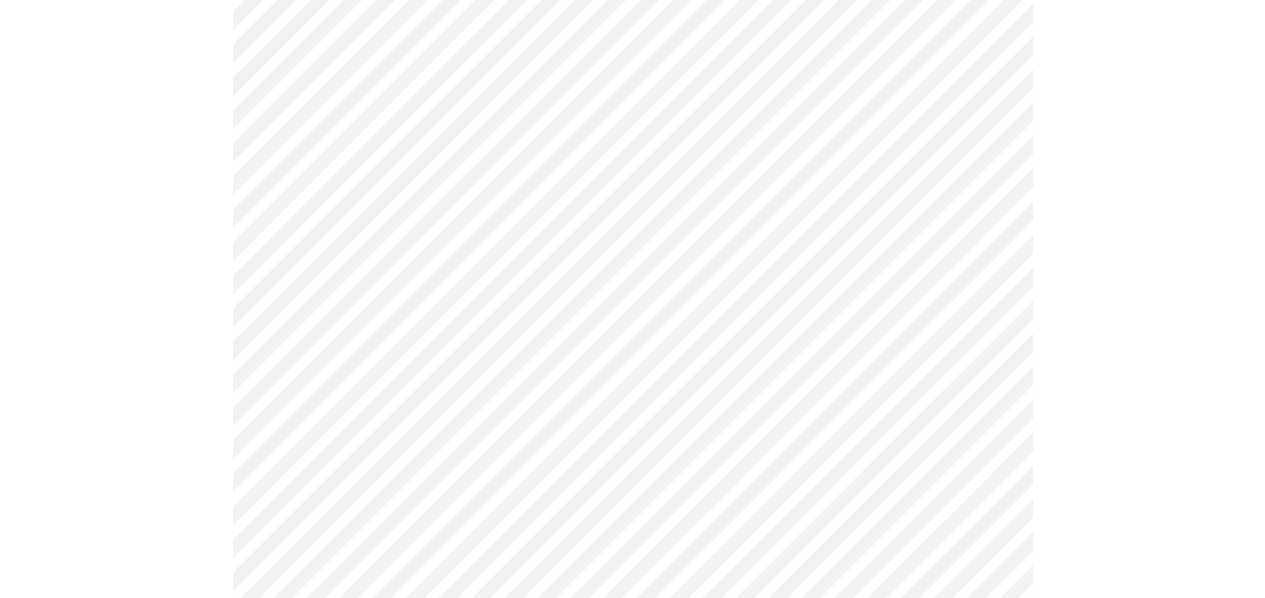 scroll, scrollTop: 1500, scrollLeft: 0, axis: vertical 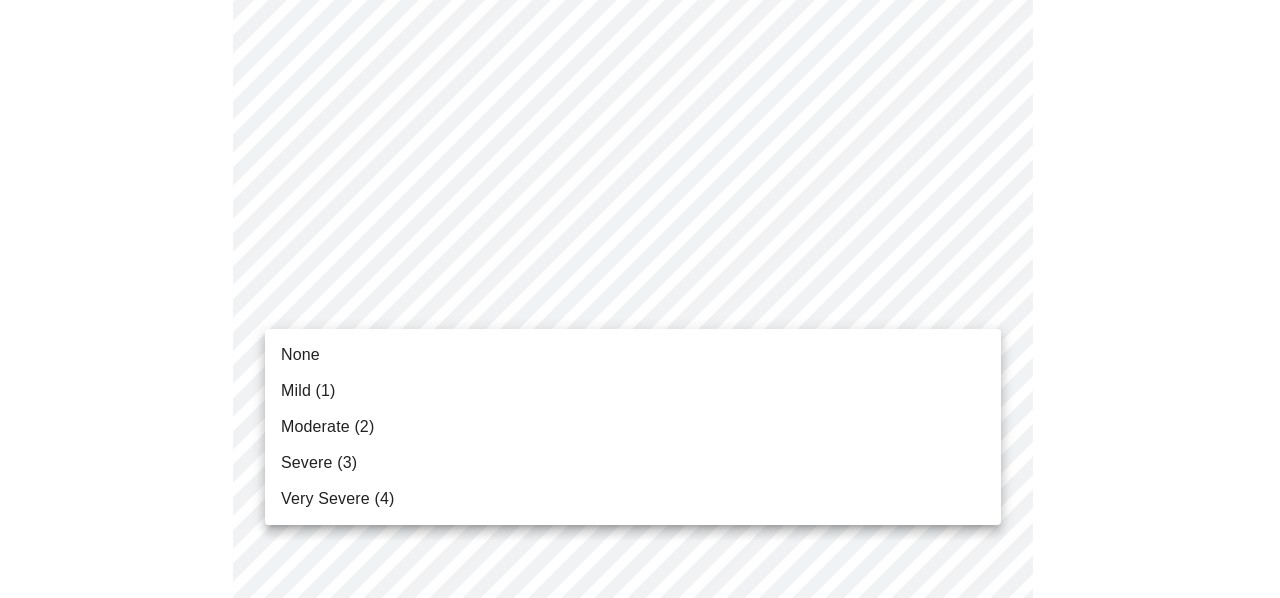 click on "MyMenopauseRx Appointments Messaging Labs Uploads Medications Community Refer a Friend Hi [PERSON_NAME]   Intake Questions for [DATE] 9:40am-10:00am 3  /  13 Settings Billing Invoices Log out None Mild (1) Moderate (2) Severe (3) Very Severe (4)" at bounding box center [640, -274] 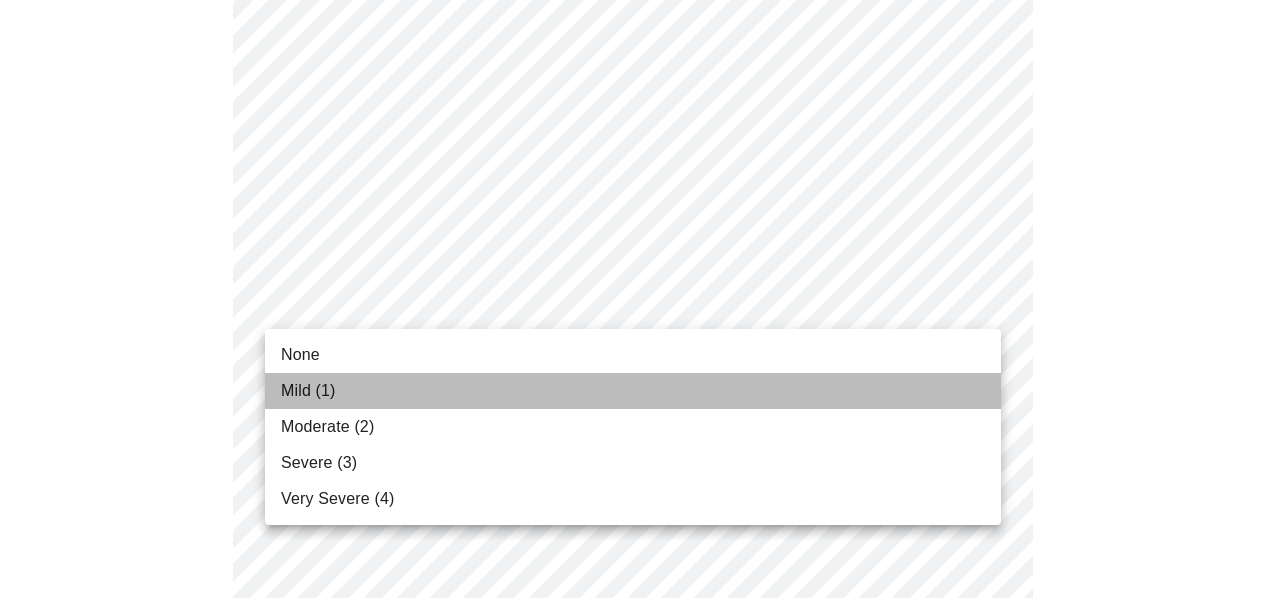 click on "Mild (1)" at bounding box center [633, 391] 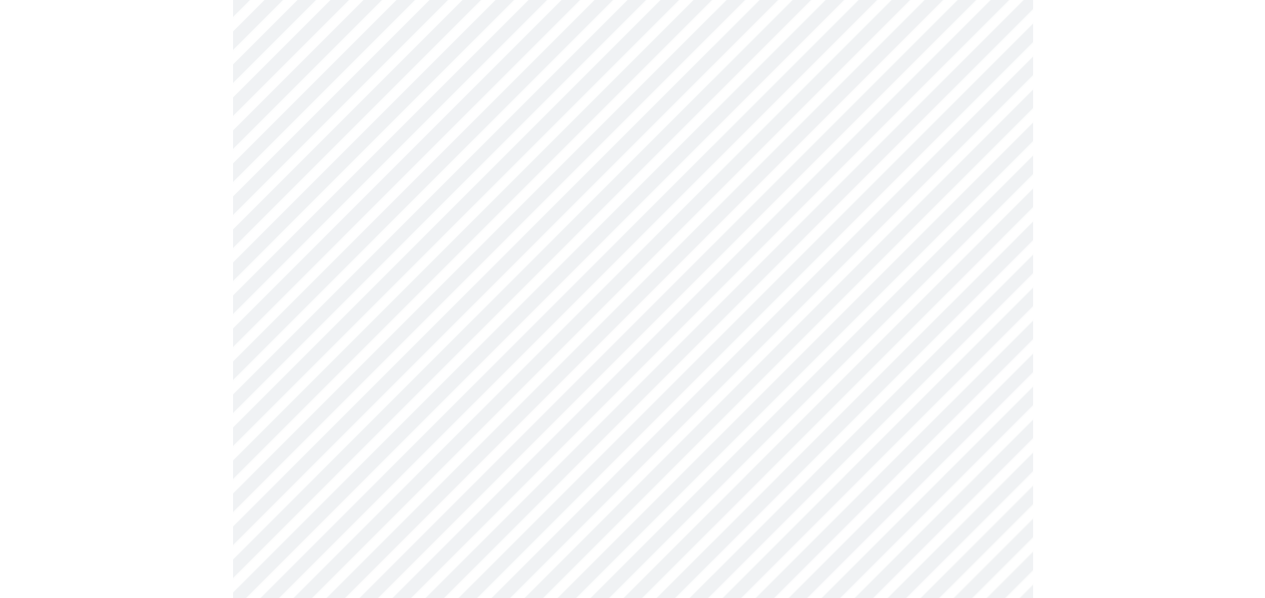 scroll, scrollTop: 1600, scrollLeft: 0, axis: vertical 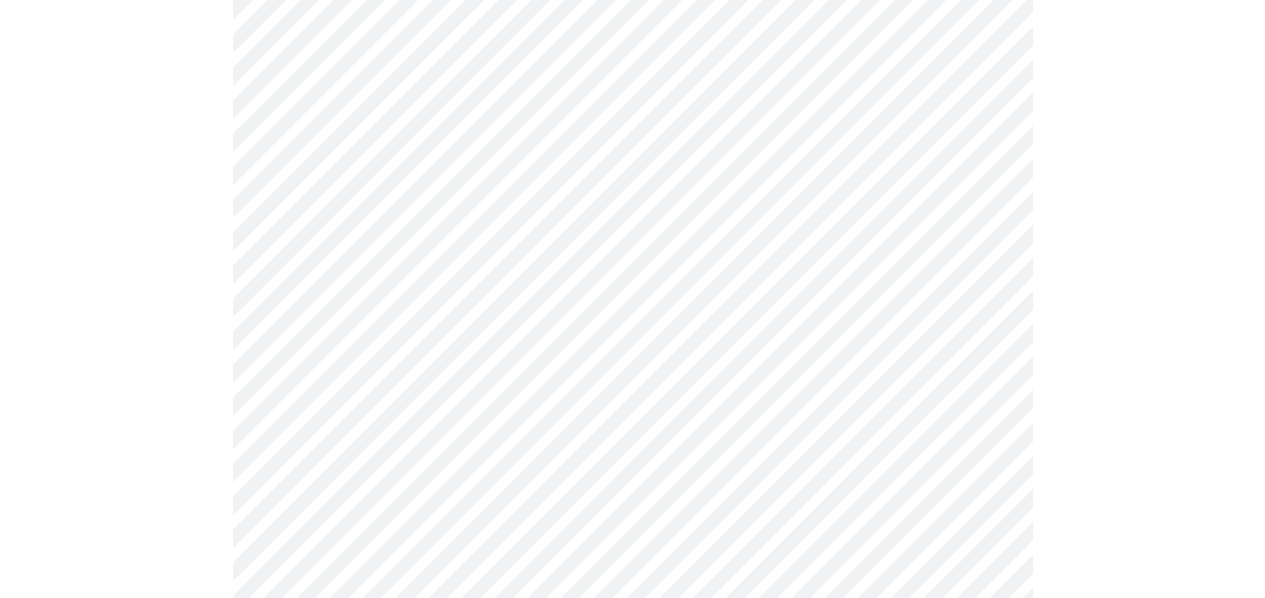 click on "MyMenopauseRx Appointments Messaging Labs Uploads Medications Community Refer a Friend Hi [PERSON_NAME]   Intake Questions for [DATE] 9:40am-10:00am 3  /  13 Settings Billing Invoices Log out" at bounding box center [632, -388] 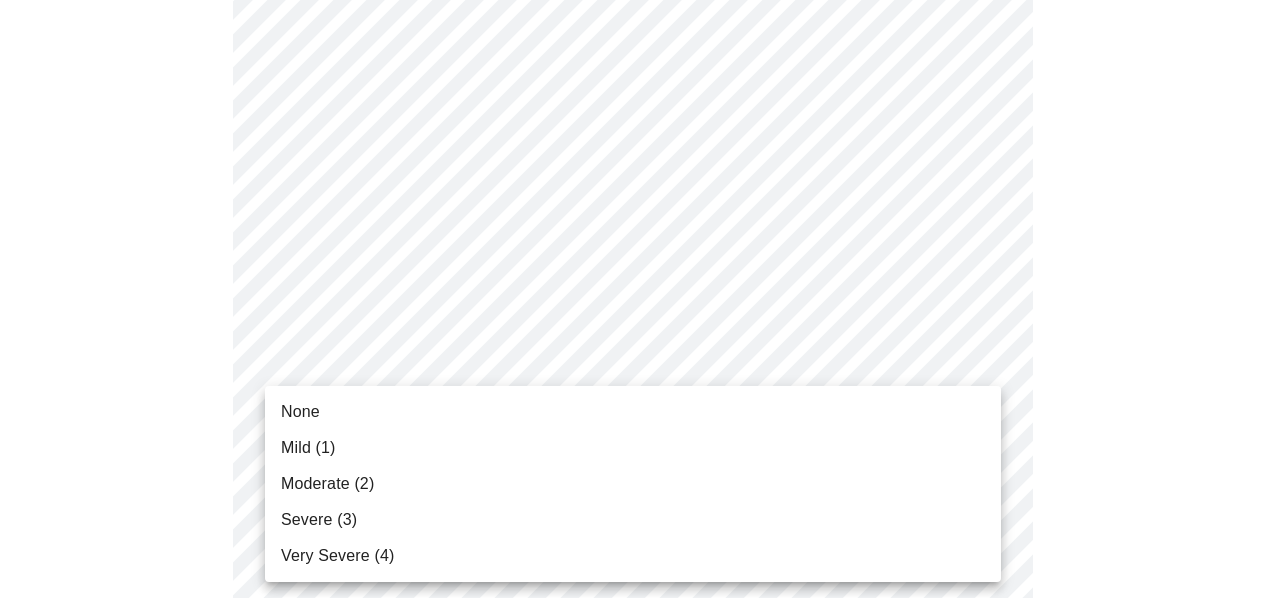 click on "None" at bounding box center [633, 412] 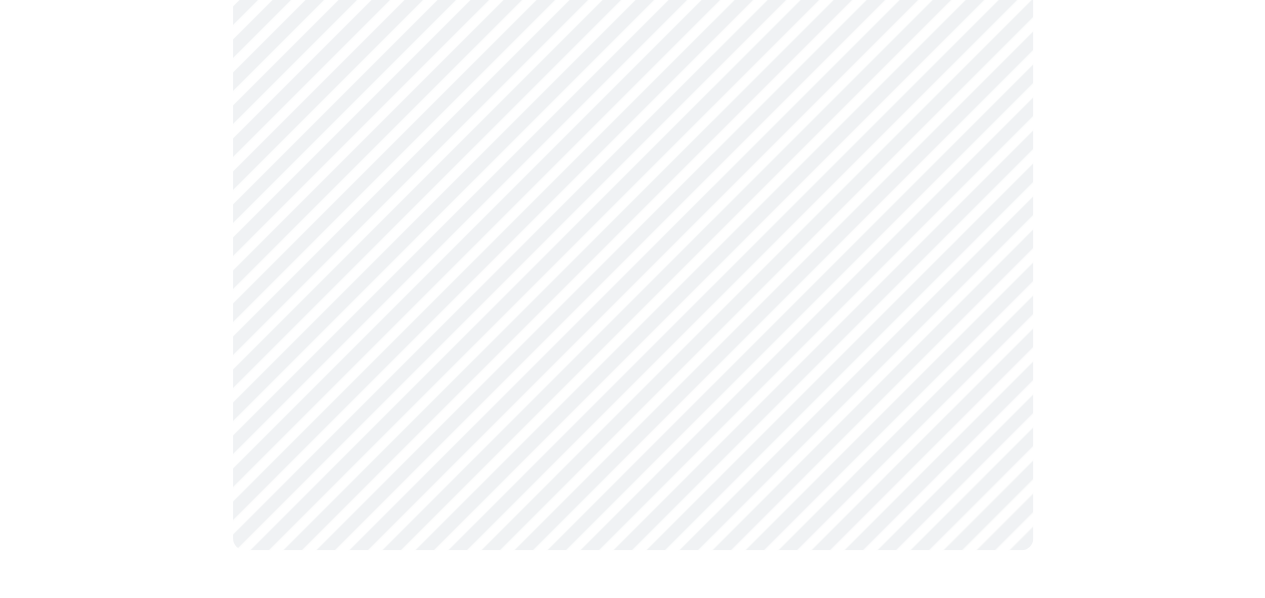 scroll, scrollTop: 0, scrollLeft: 0, axis: both 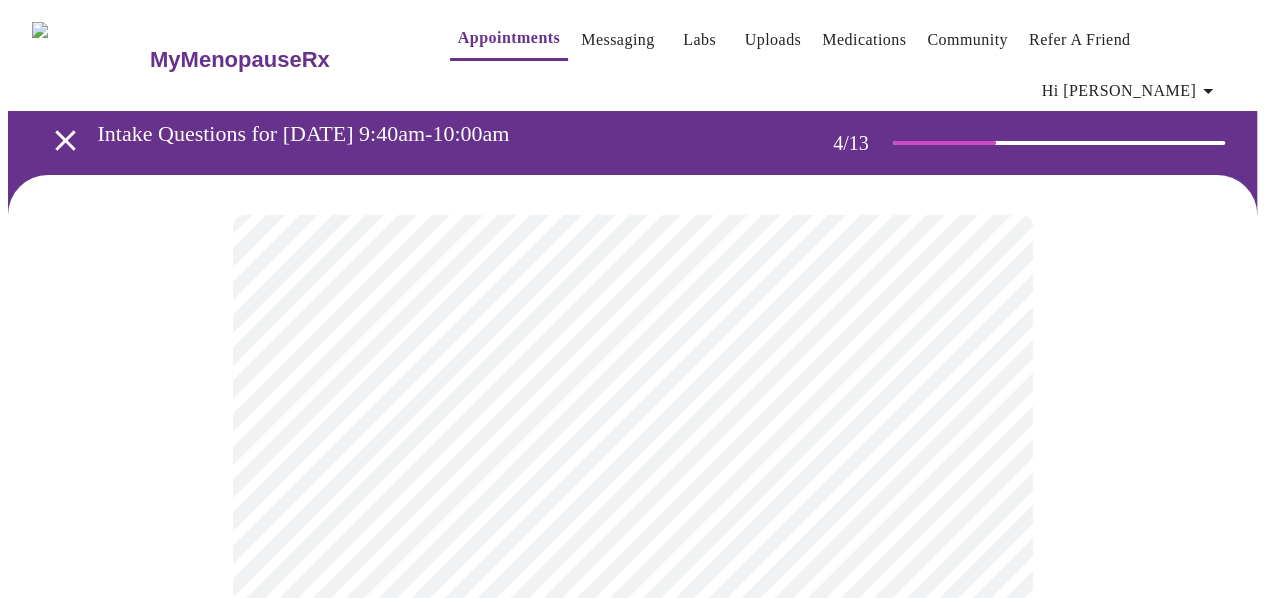 click at bounding box center (632, 932) 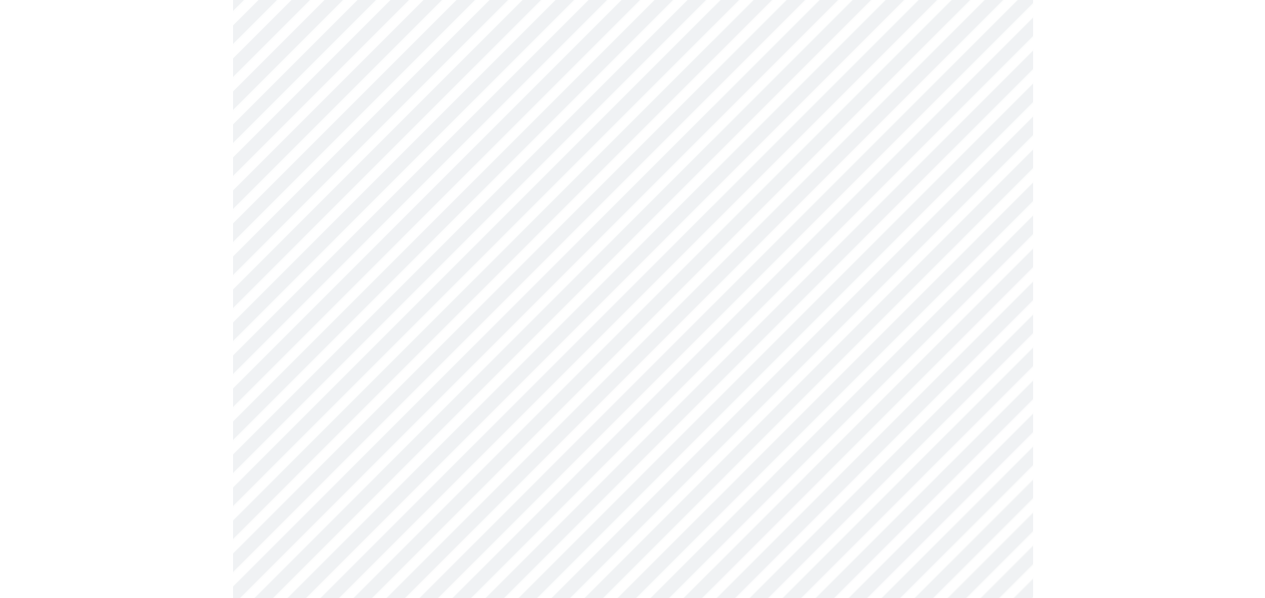 scroll, scrollTop: 600, scrollLeft: 0, axis: vertical 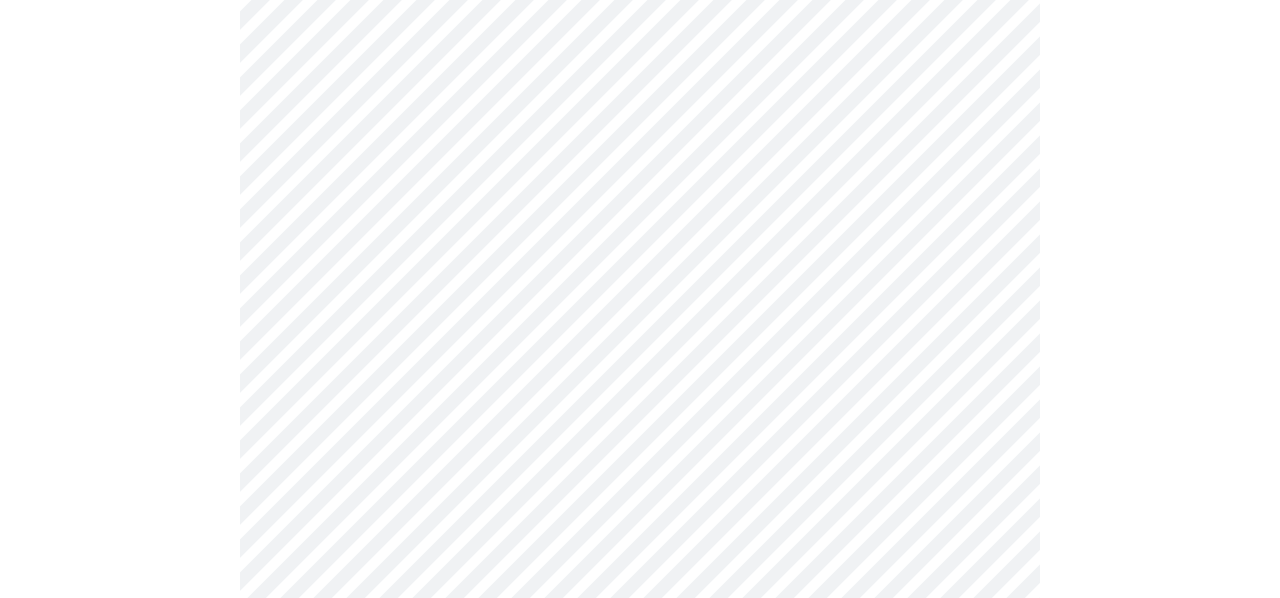 click on "MyMenopauseRx Appointments Messaging Labs Uploads Medications Community Refer a Friend Hi [PERSON_NAME]   Intake Questions for [DATE] 9:40am-10:00am 4  /  13 Settings Billing Invoices Log out" at bounding box center [640, 249] 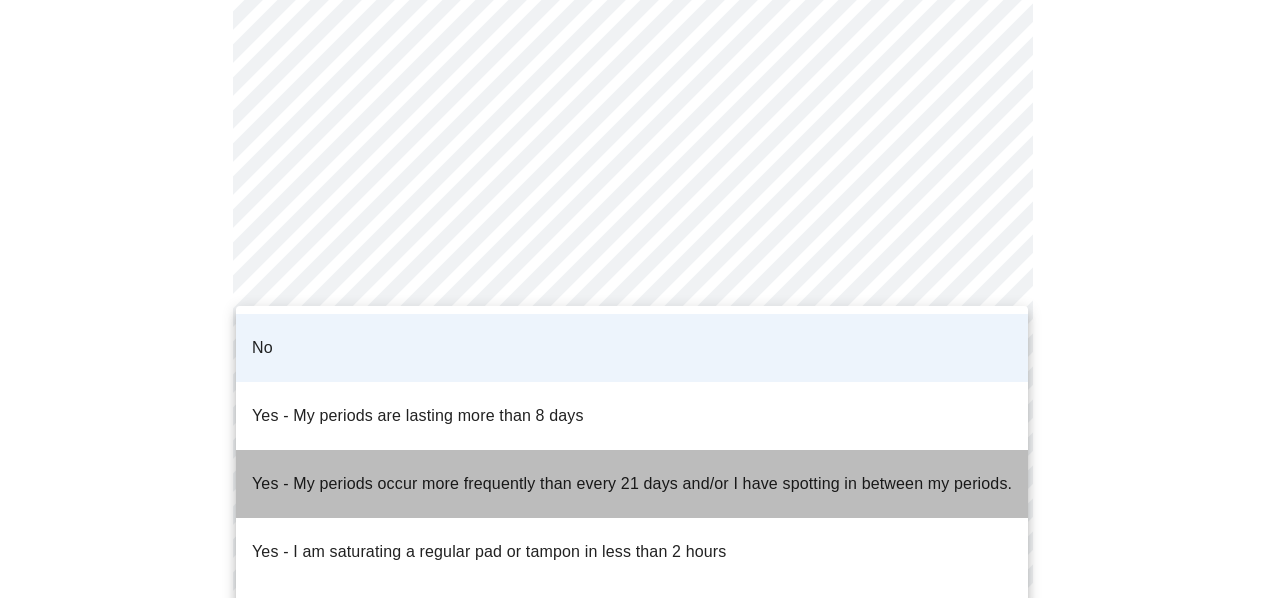 click on "Yes - My periods occur more frequently than every 21 days and/or I have spotting in between my periods." at bounding box center (632, 484) 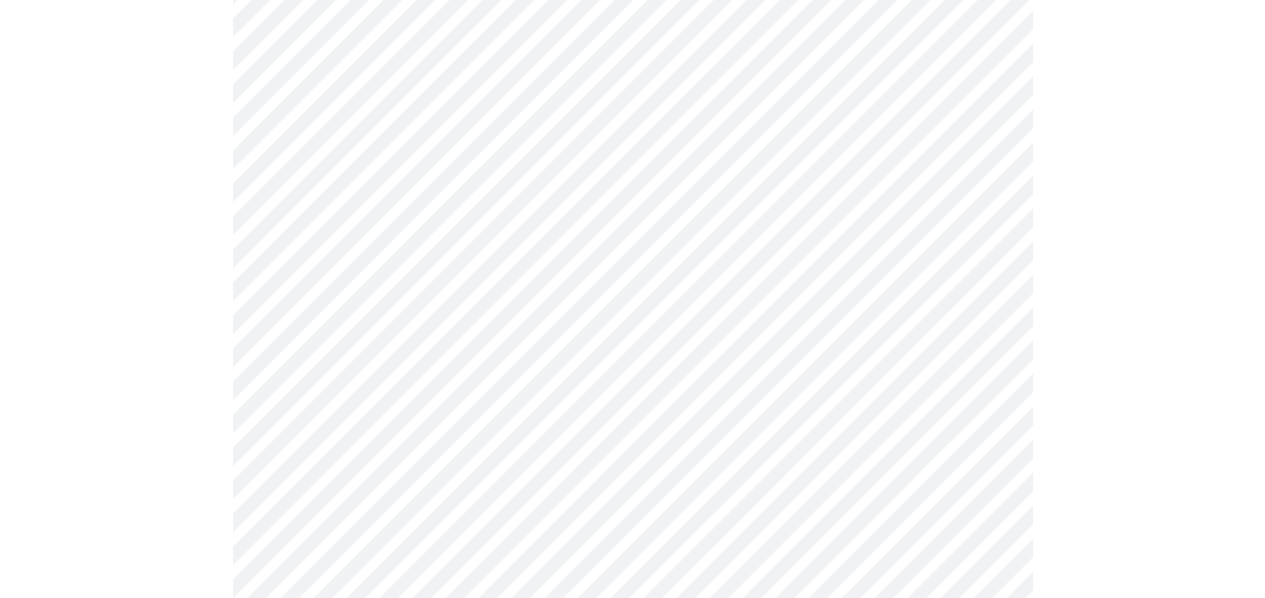 scroll, scrollTop: 900, scrollLeft: 0, axis: vertical 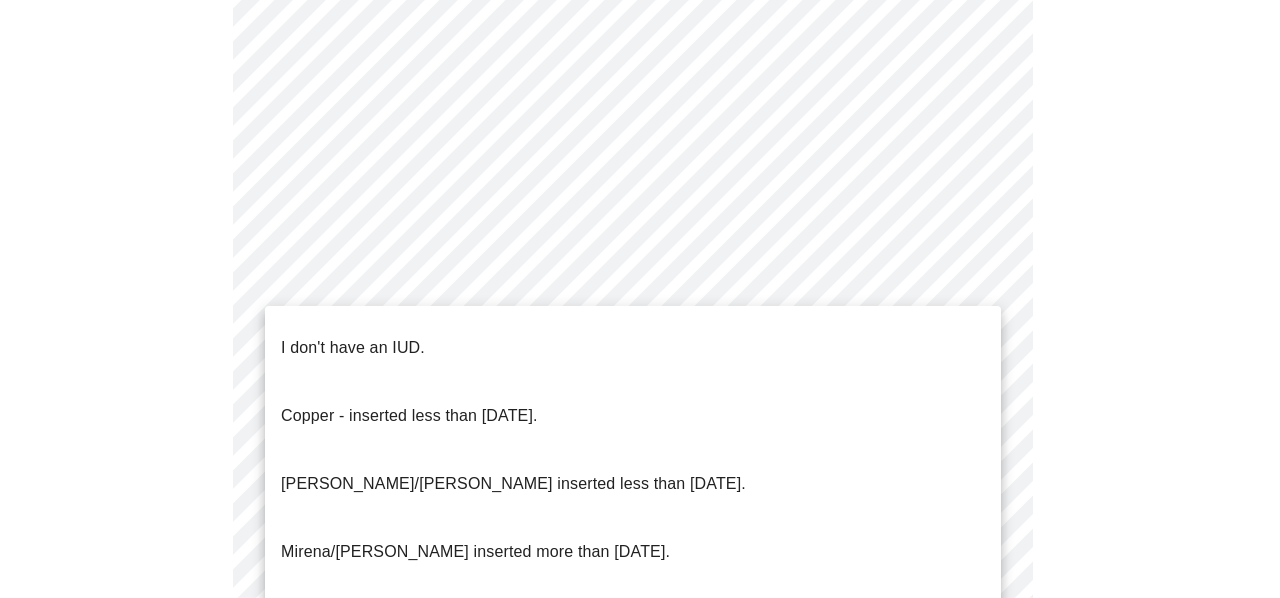 click on "MyMenopauseRx Appointments Messaging Labs Uploads Medications Community Refer a Friend Hi [PERSON_NAME]   Intake Questions for [DATE] 9:40am-10:00am 4  /  13 Settings Billing Invoices Log out I don't have an IUD.
Copper - inserted less than [DATE].
[PERSON_NAME]/[PERSON_NAME] inserted less than [DATE].
[PERSON_NAME]/[PERSON_NAME] inserted more than [DATE].
[PERSON_NAME], inserted more than [DATE]." at bounding box center [640, -51] 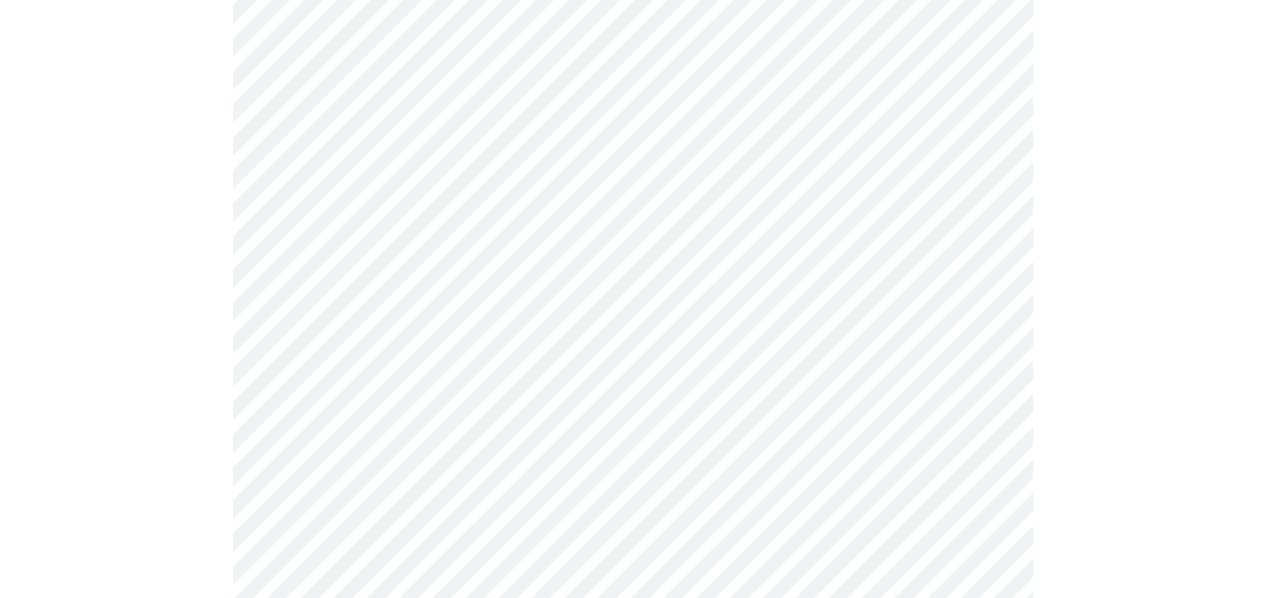 scroll, scrollTop: 1000, scrollLeft: 0, axis: vertical 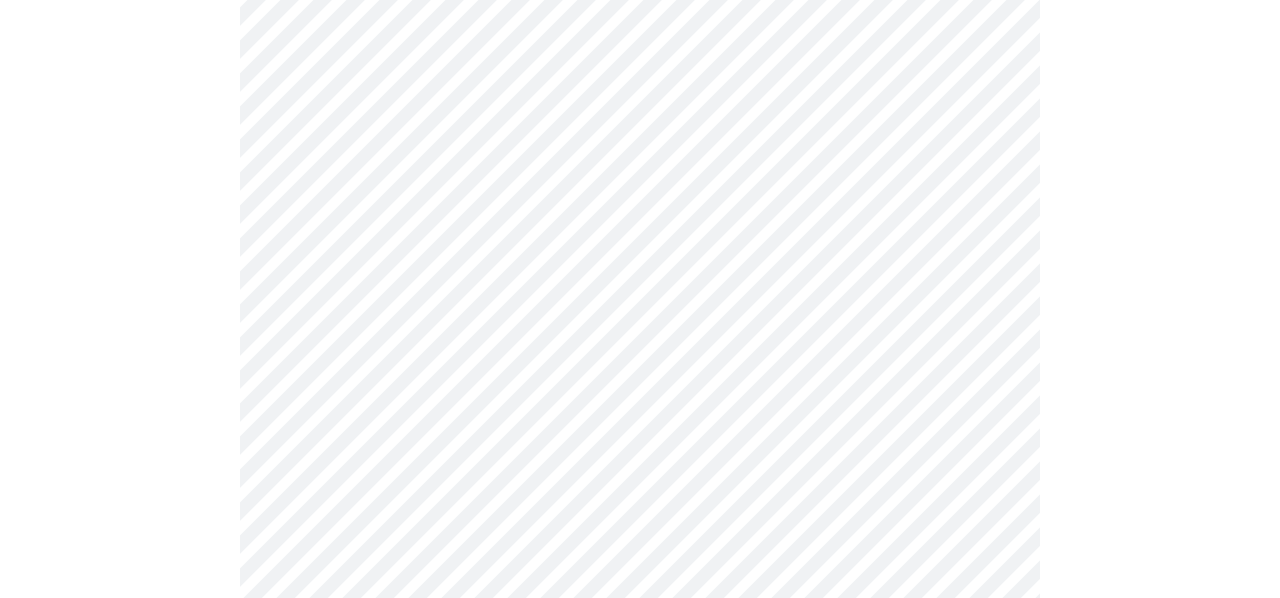click on "MyMenopauseRx Appointments Messaging Labs Uploads Medications Community Refer a Friend Hi [PERSON_NAME]   Intake Questions for [DATE] 9:40am-10:00am 4  /  13 Settings Billing Invoices Log out" at bounding box center (640, -143) 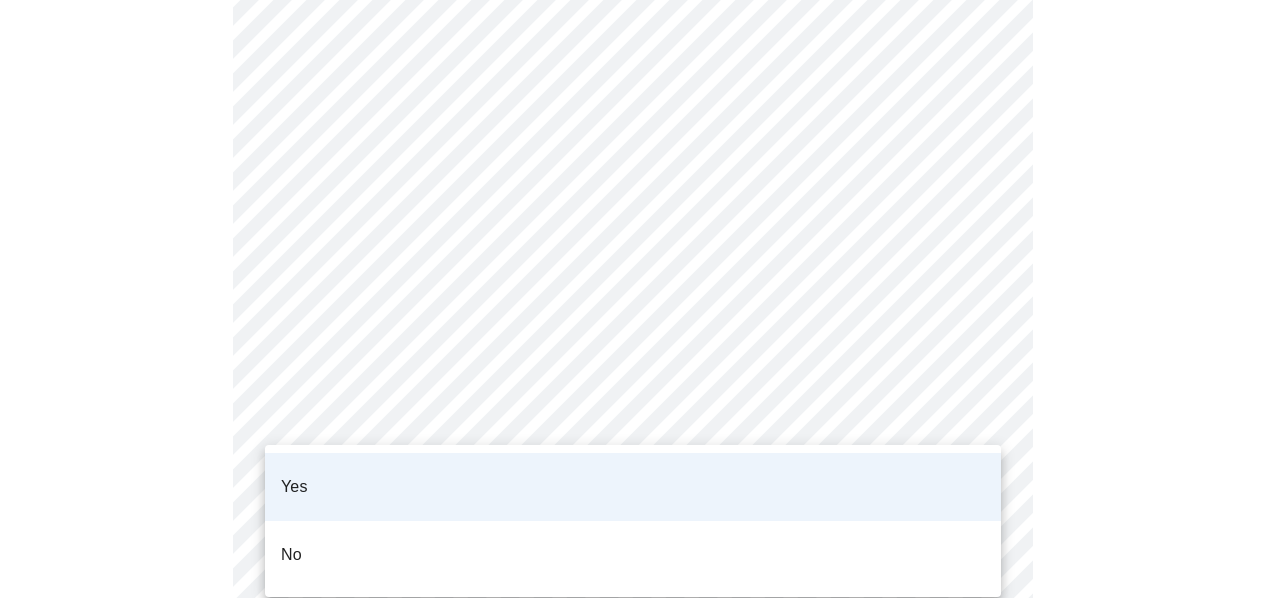 click on "Yes" at bounding box center (633, 487) 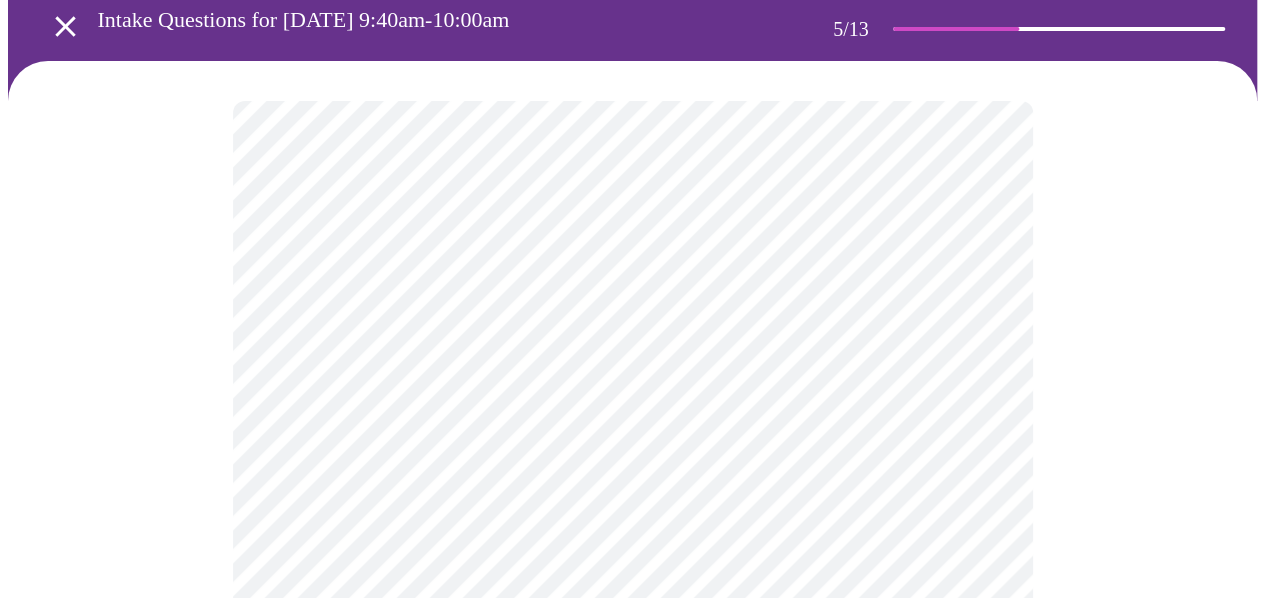 scroll, scrollTop: 200, scrollLeft: 0, axis: vertical 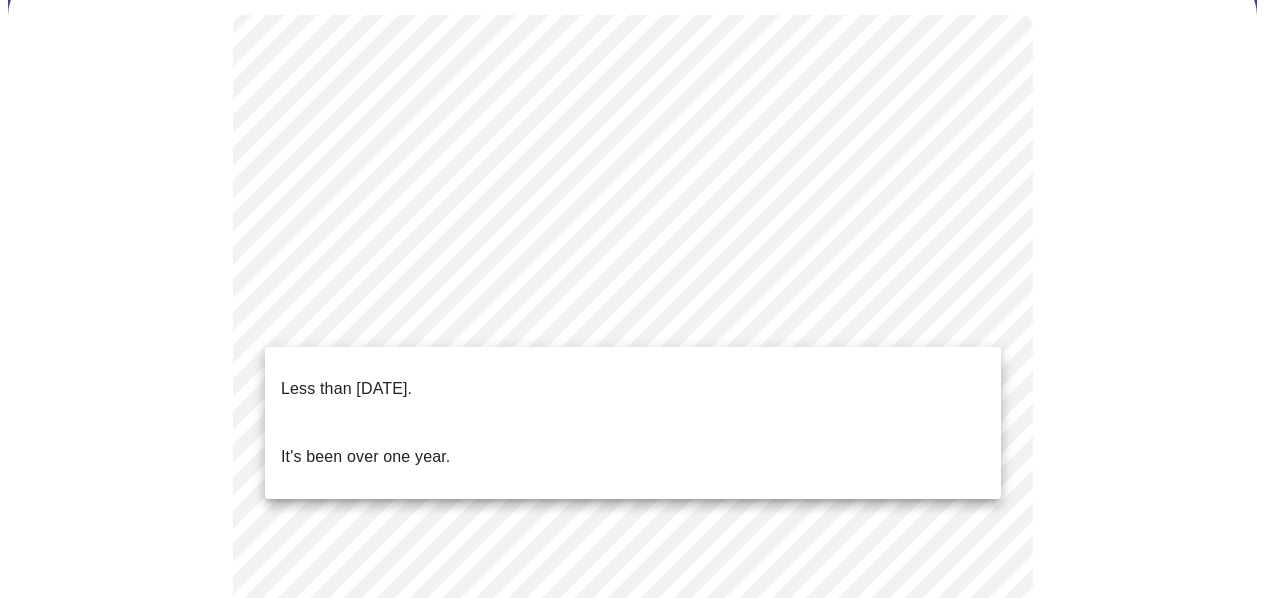 click on "MyMenopauseRx Appointments Messaging Labs Uploads Medications Community Refer a Friend Hi [PERSON_NAME]   Intake Questions for [DATE] 9:40am-10:00am 5  /  13 Settings Billing Invoices Log out Less than [DATE].
It's been over one year." at bounding box center (640, 474) 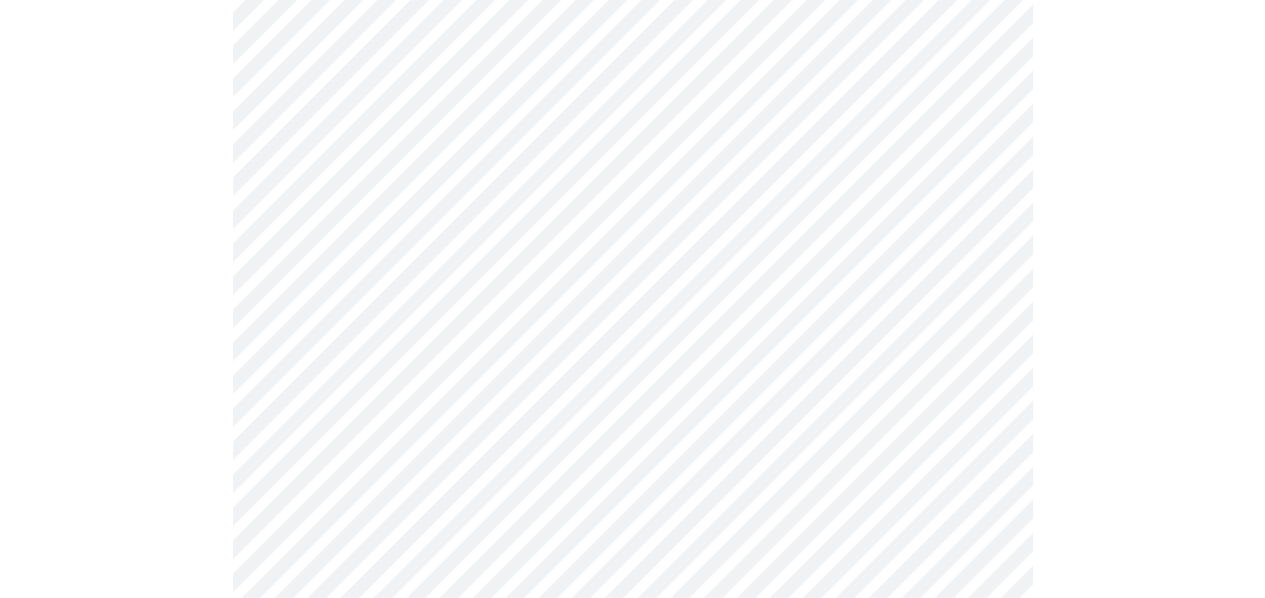 scroll, scrollTop: 400, scrollLeft: 0, axis: vertical 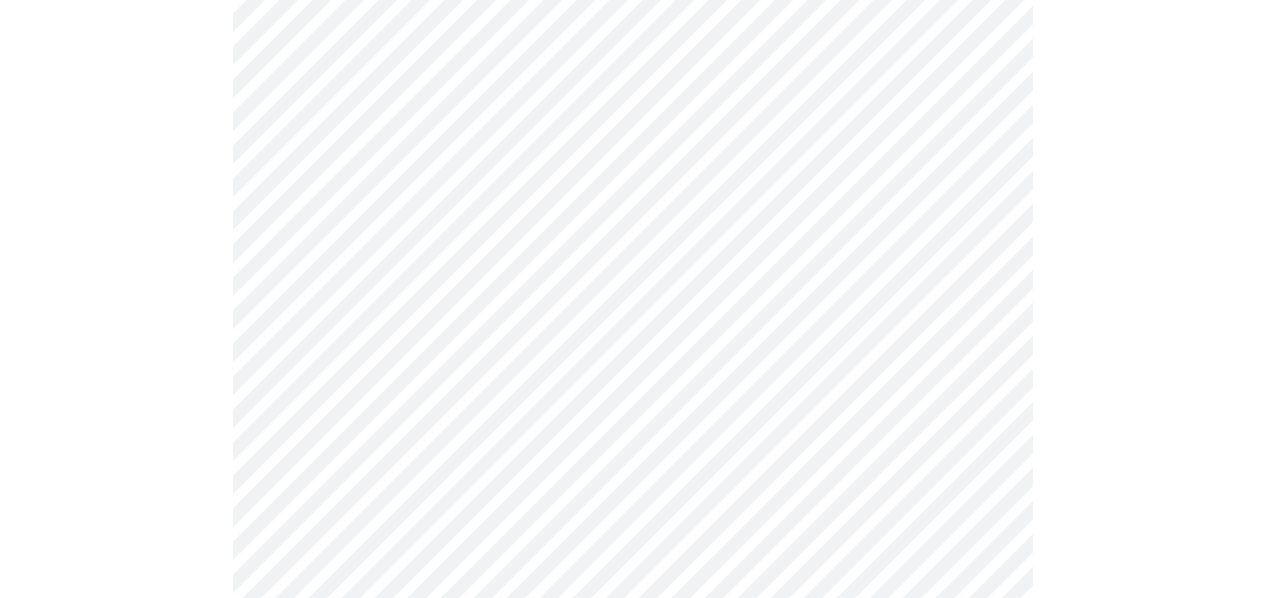 click at bounding box center (632, 351) 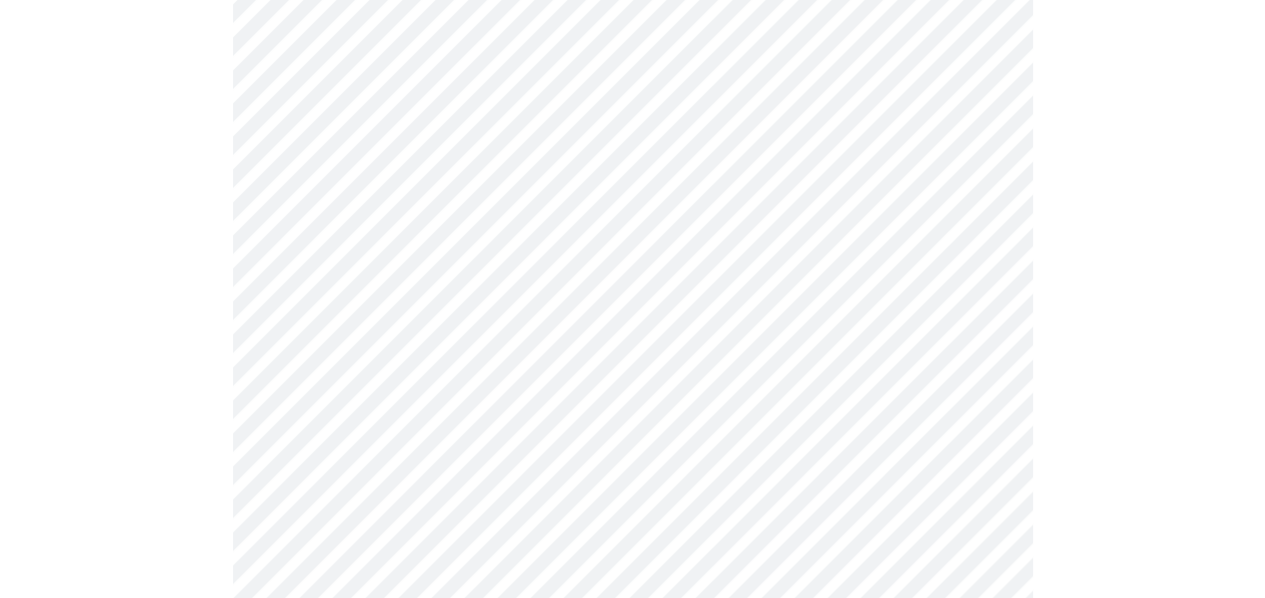 scroll, scrollTop: 600, scrollLeft: 0, axis: vertical 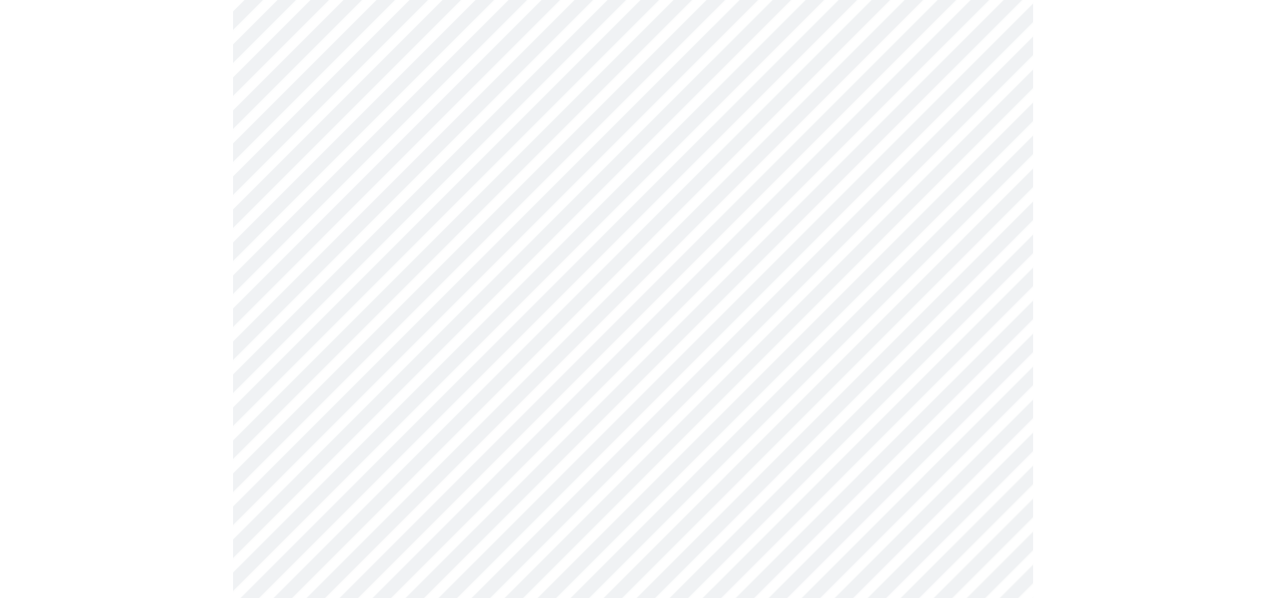 click at bounding box center [632, 151] 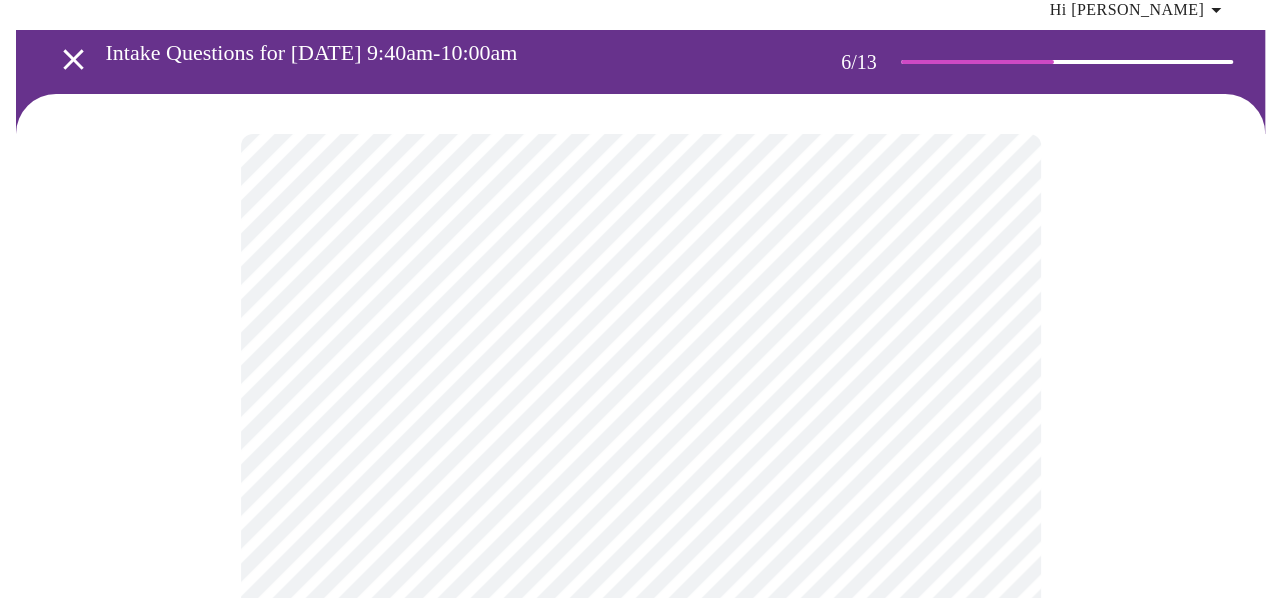 scroll, scrollTop: 100, scrollLeft: 0, axis: vertical 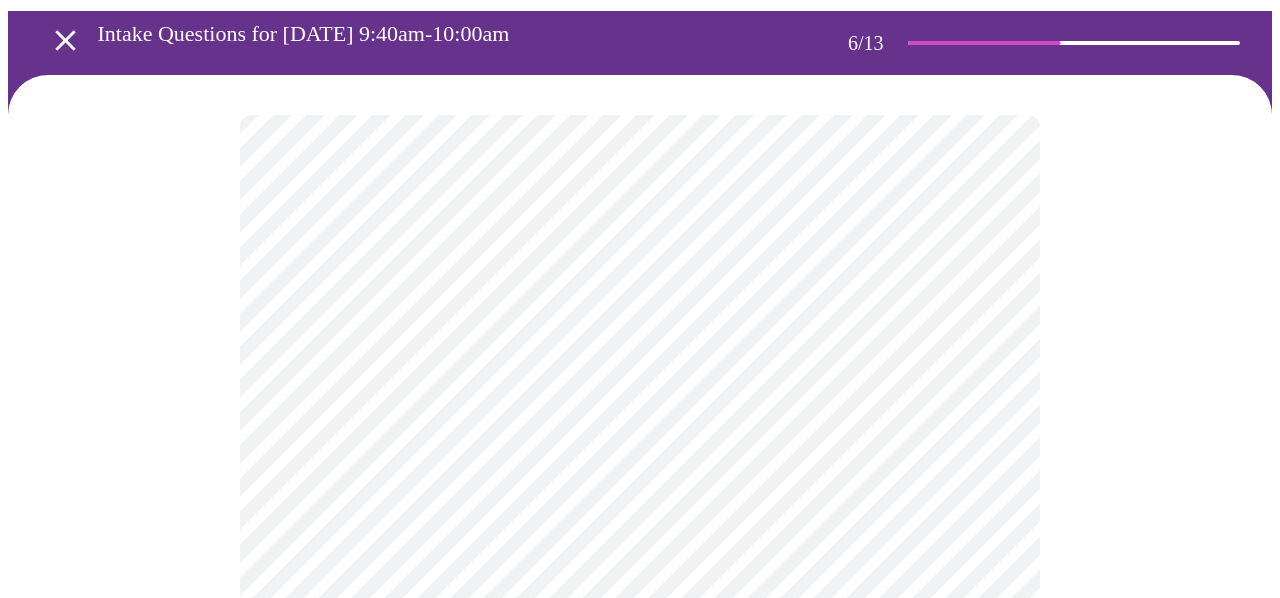 click on "MyMenopauseRx Appointments Messaging Labs Uploads Medications Community Refer a Friend Hi [PERSON_NAME]   Intake Questions for [DATE] 9:40am-10:00am 6  /  13 Settings Billing Invoices Log out" at bounding box center [640, 441] 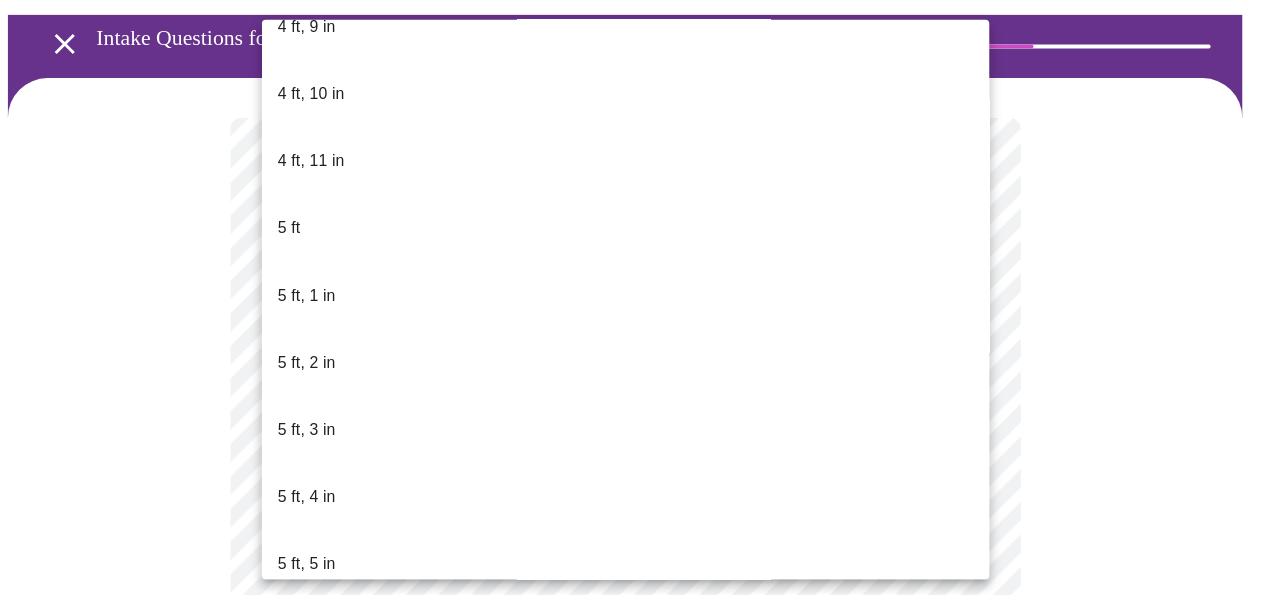 scroll, scrollTop: 1500, scrollLeft: 0, axis: vertical 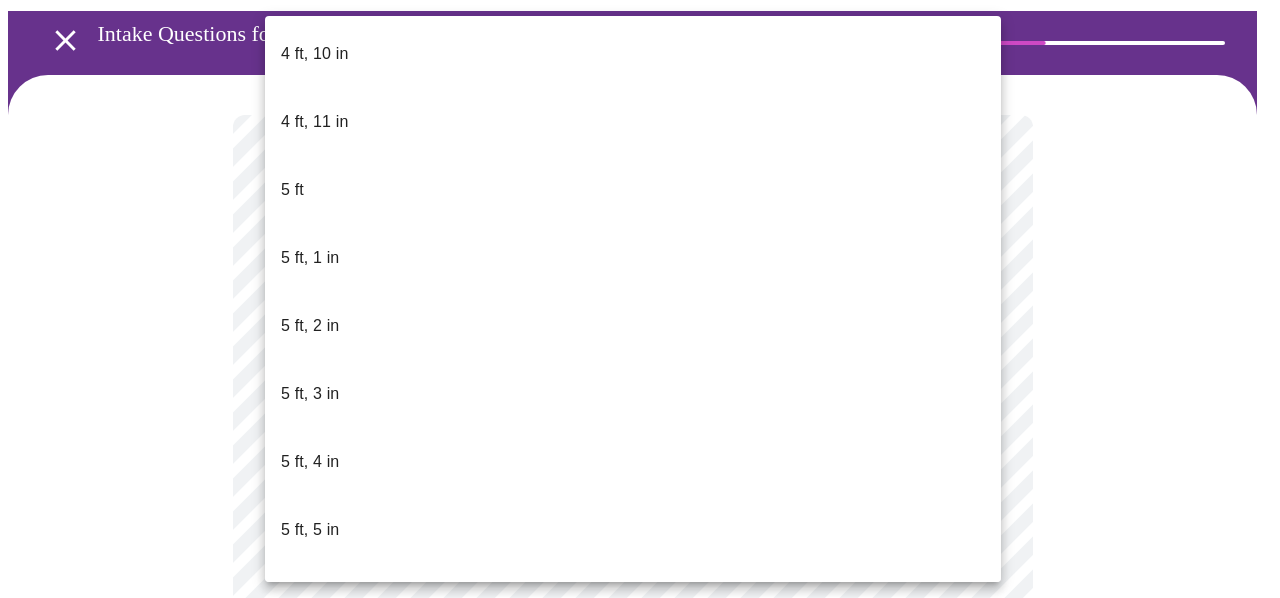 click on "5 ft, 7 in" at bounding box center (633, 666) 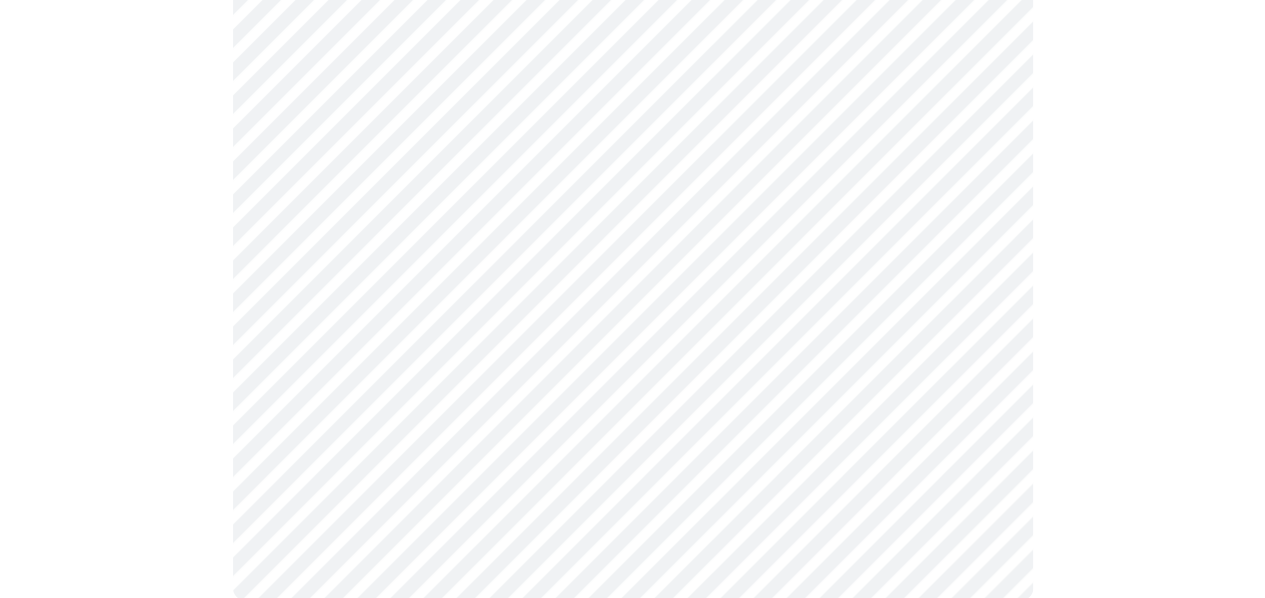 scroll, scrollTop: 1314, scrollLeft: 0, axis: vertical 